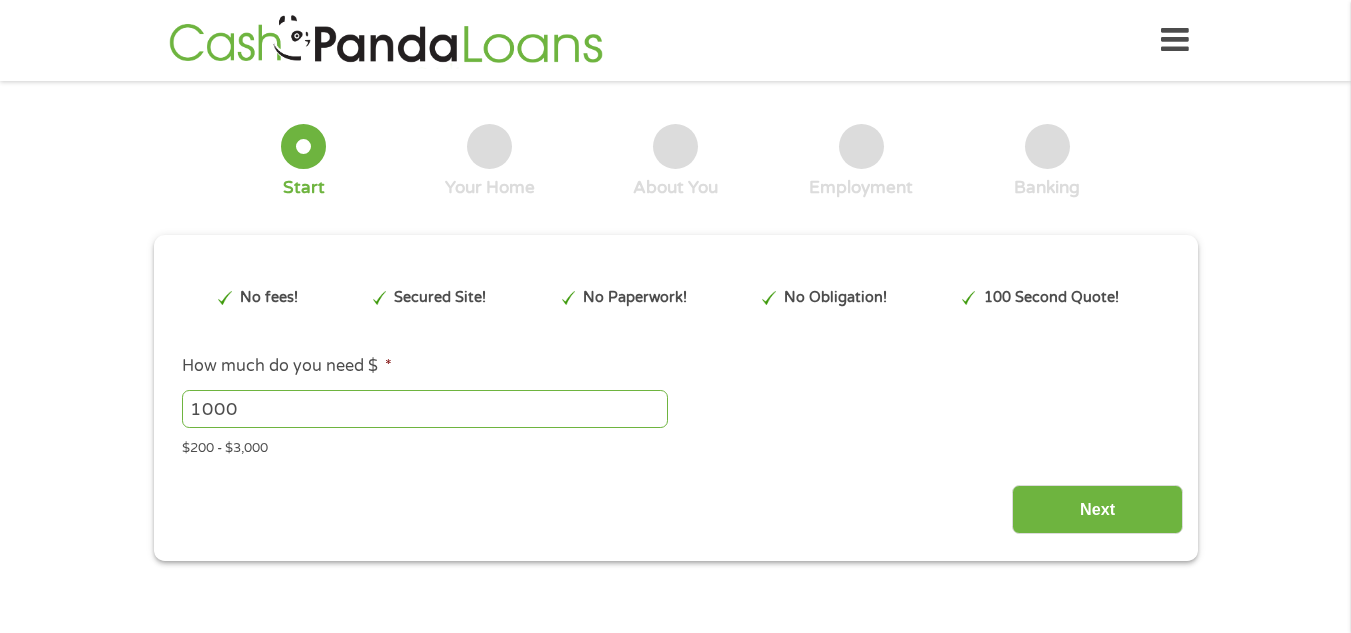 scroll, scrollTop: 0, scrollLeft: 0, axis: both 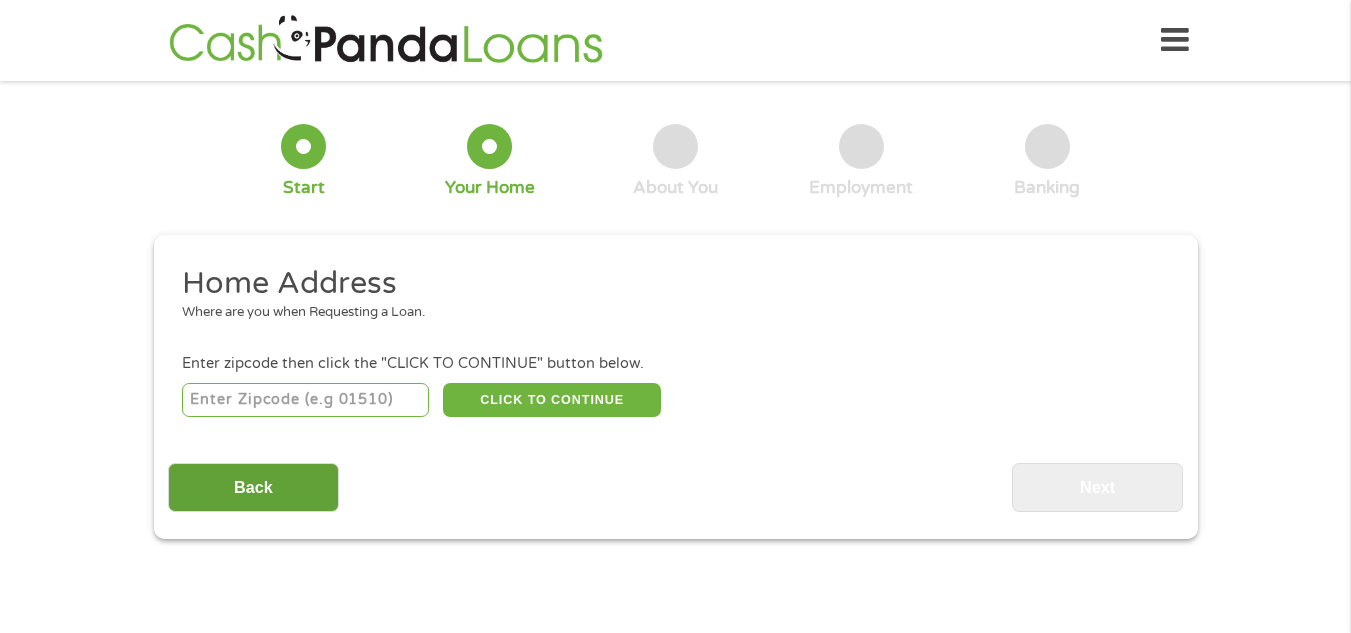 click on "Back" at bounding box center (253, 487) 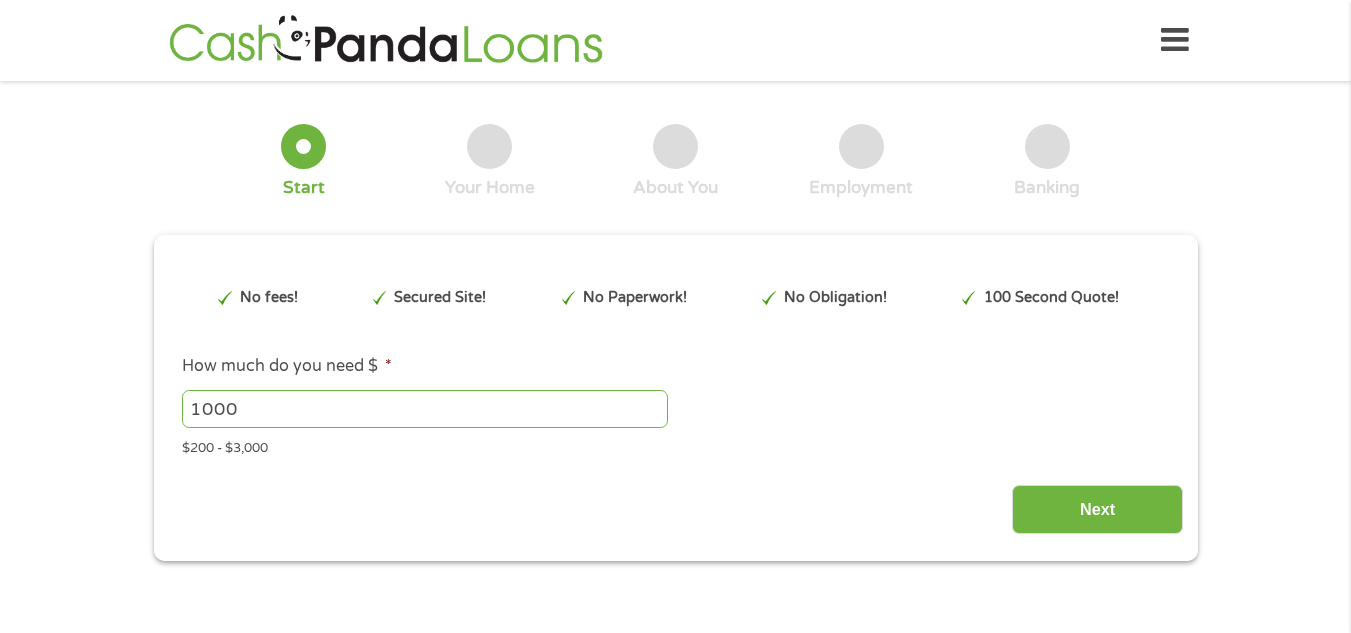 click on "1000" at bounding box center (425, 409) 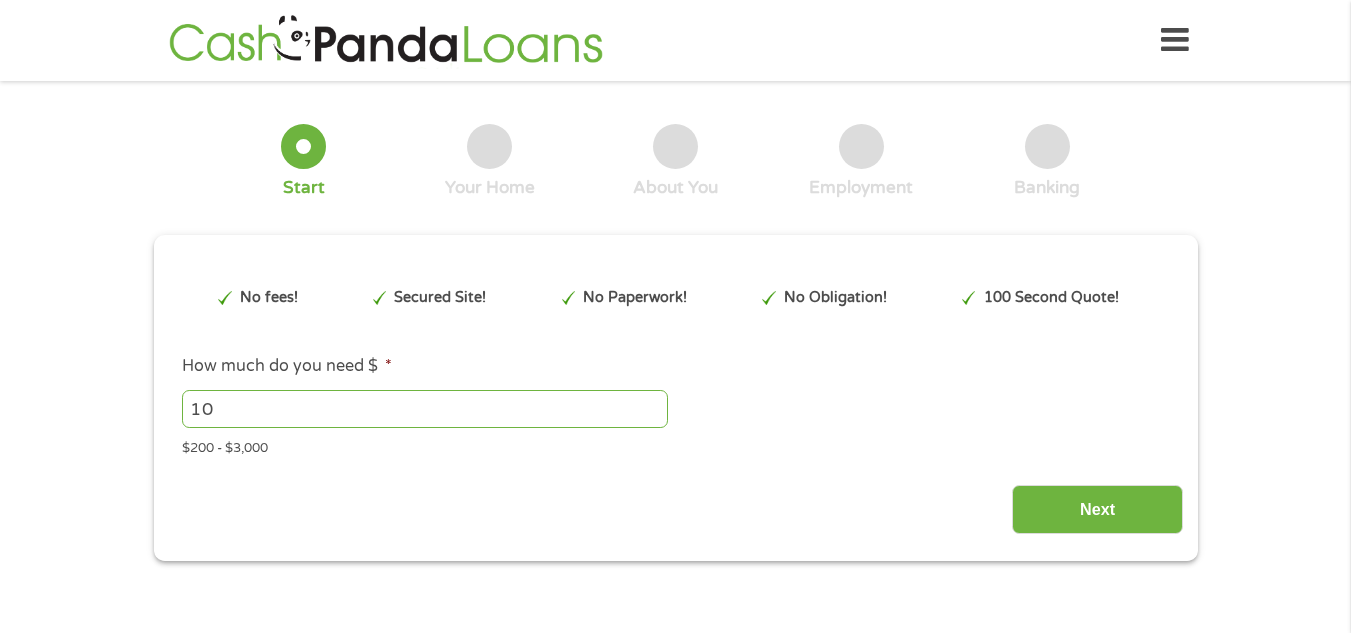 type on "1" 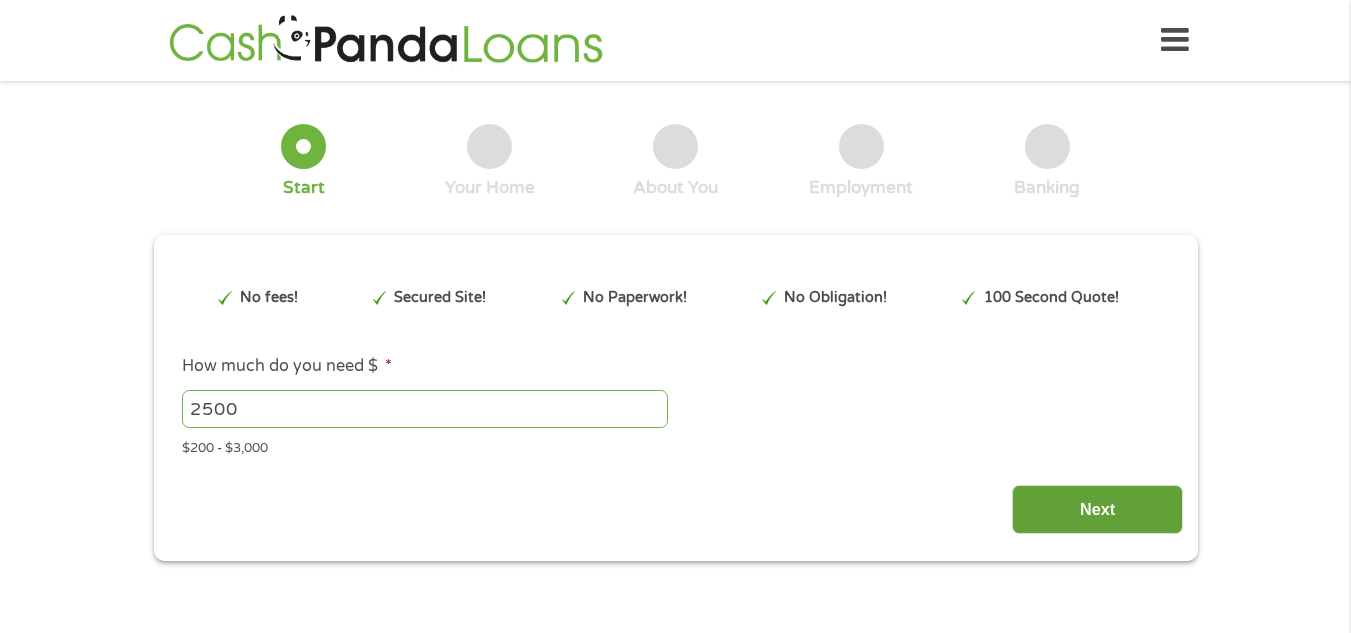 type on "2500" 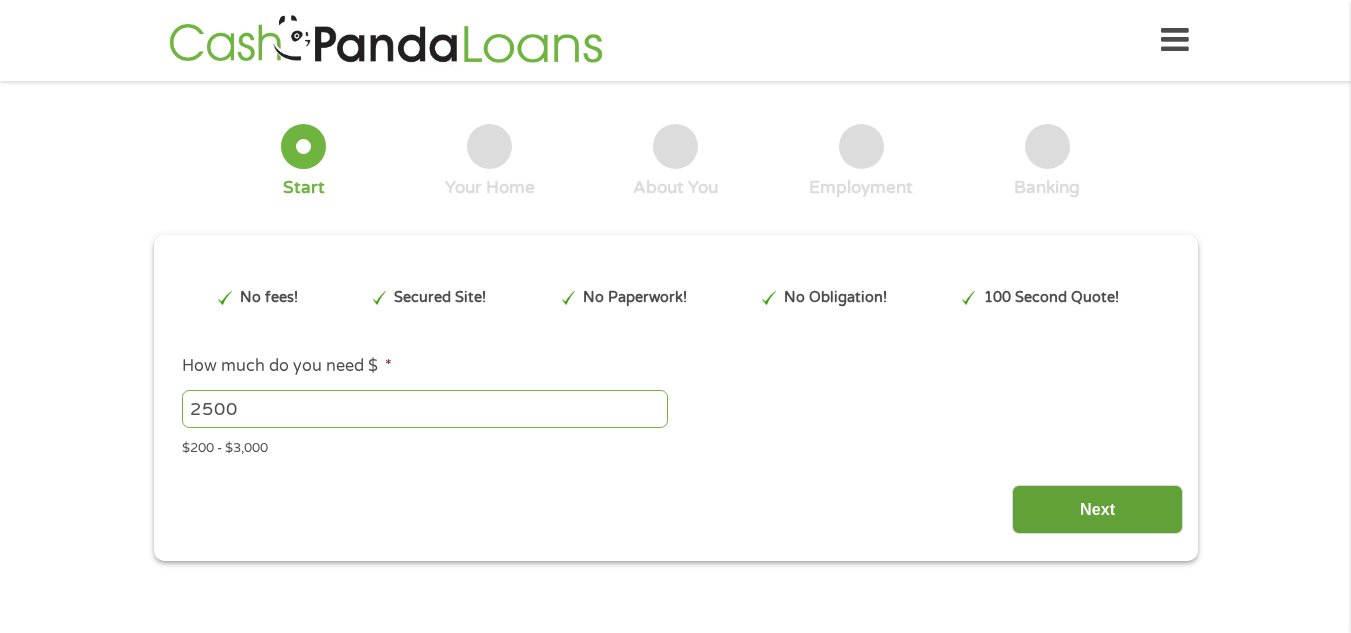 click on "Next" at bounding box center [1097, 509] 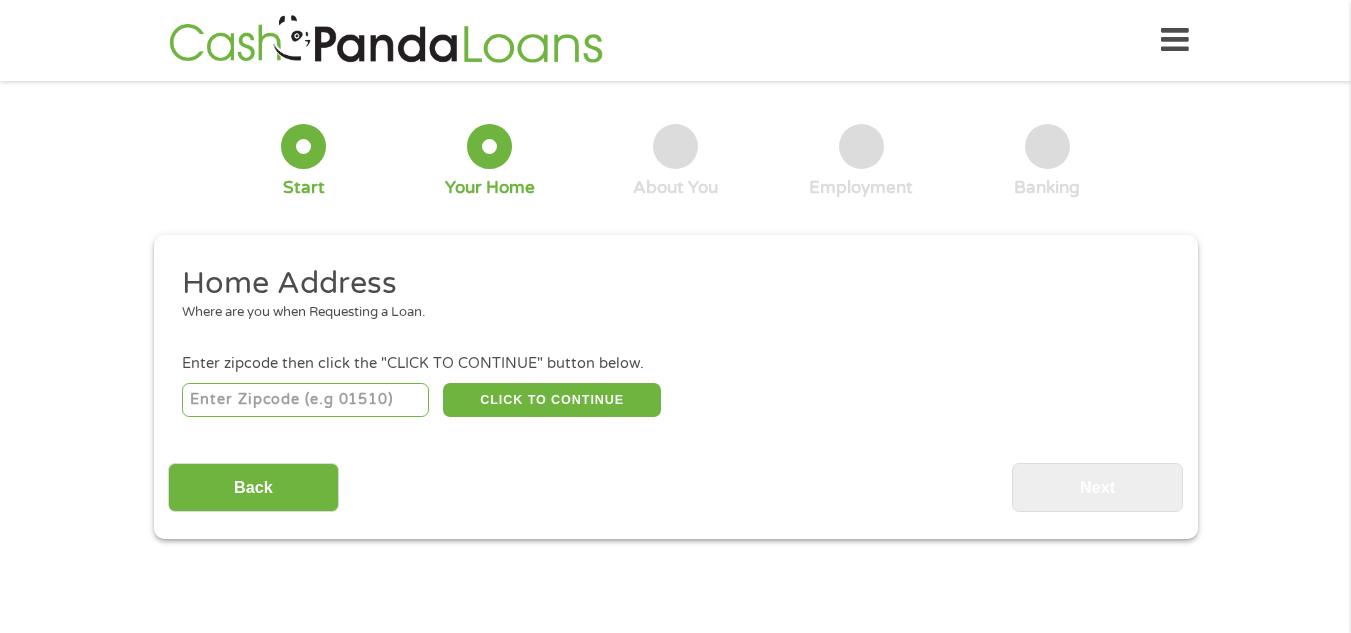 click at bounding box center [305, 400] 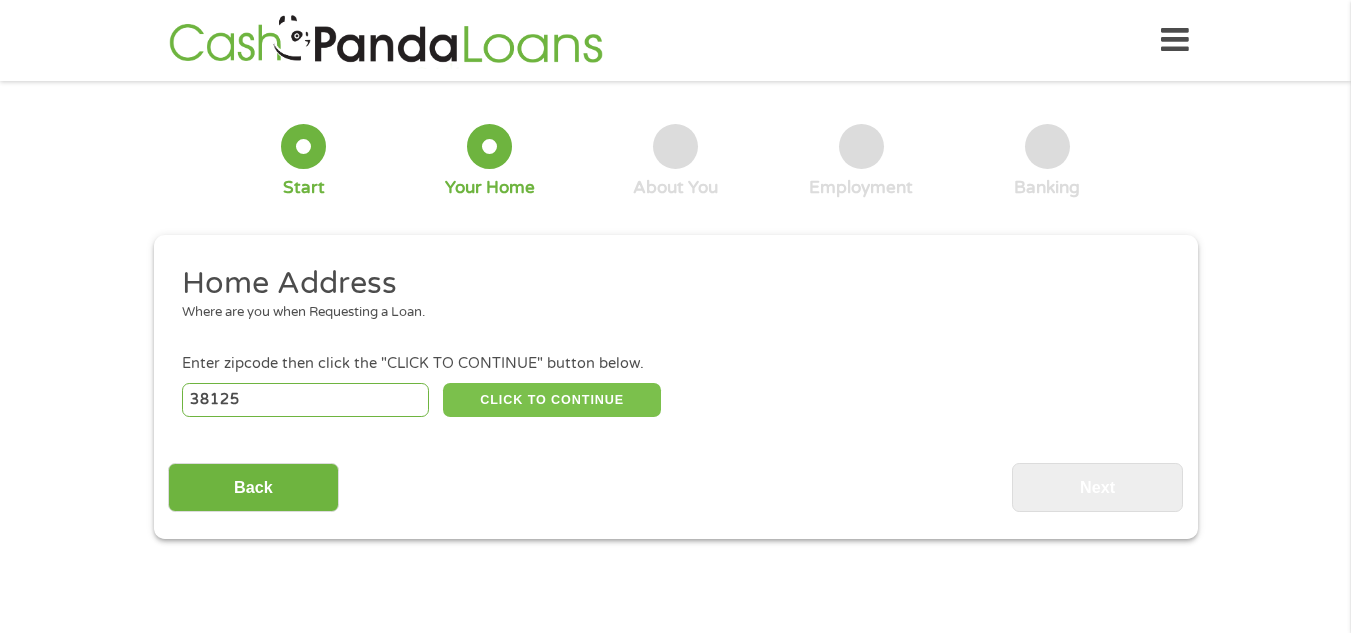 type on "38125" 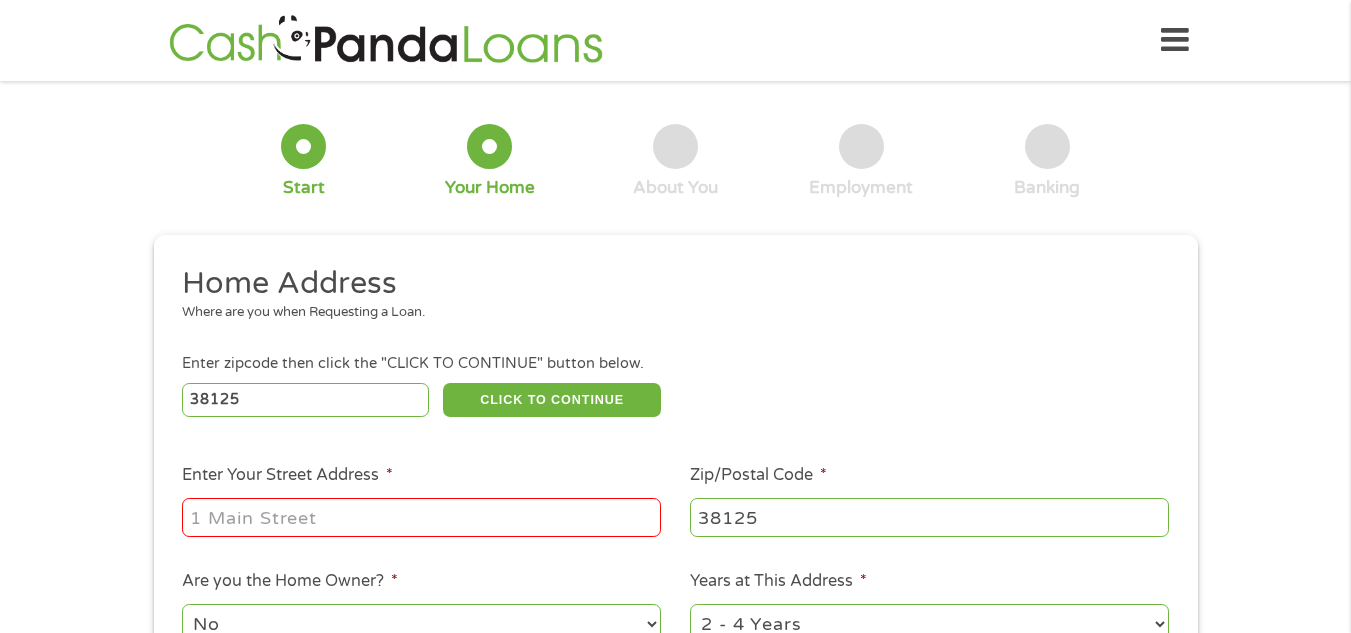 click on "Enter Your Street Address *" at bounding box center (421, 517) 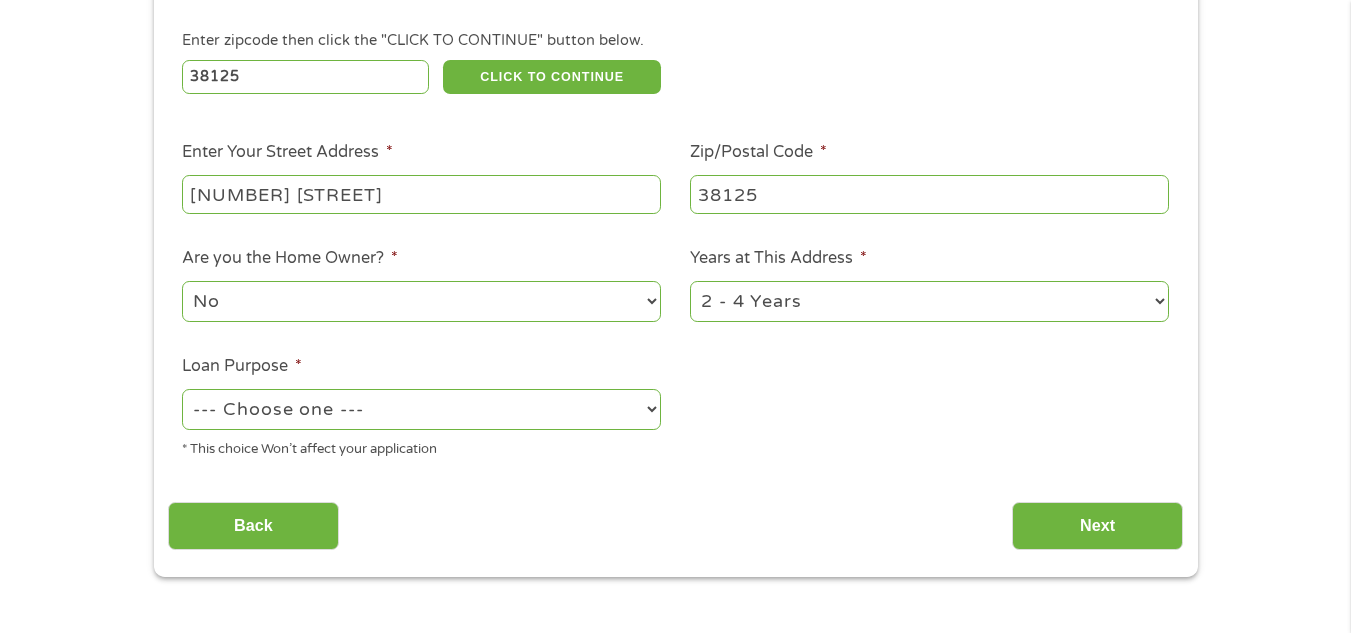 scroll, scrollTop: 343, scrollLeft: 0, axis: vertical 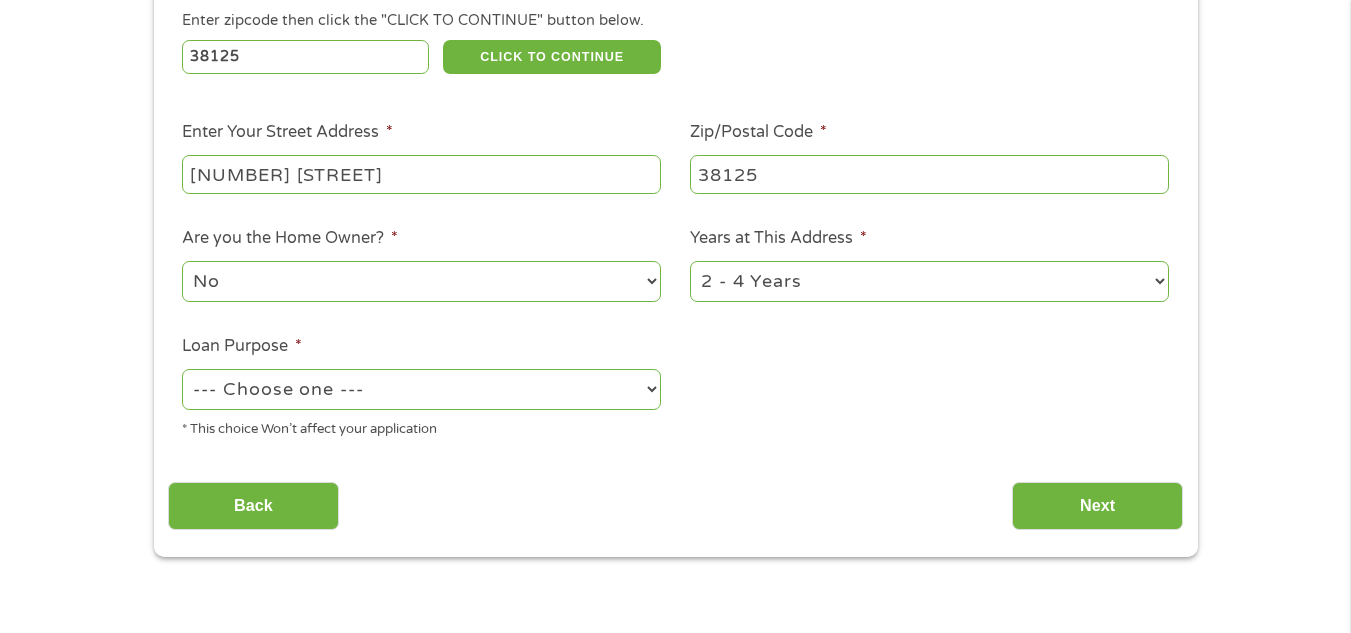 click on "--- Choose one --- Pay Bills Debt Consolidation Home Improvement Major Purchase Car Loan Short Term Cash Medical Expenses Other" at bounding box center (421, 389) 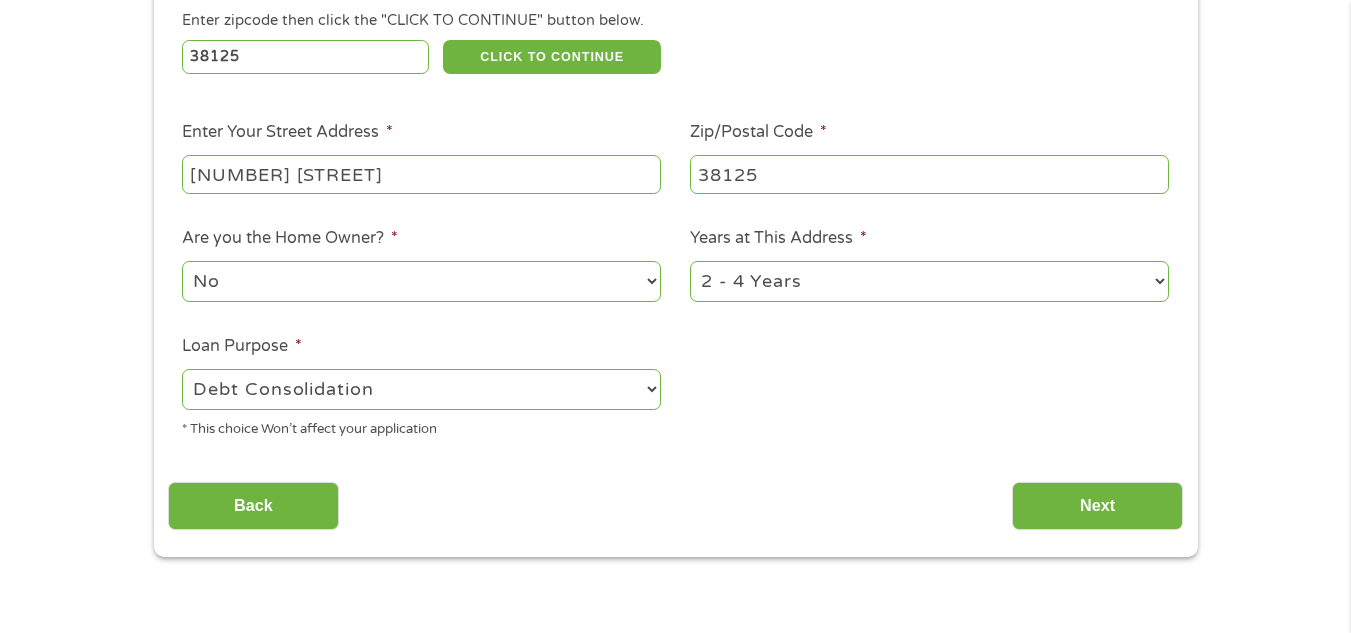 click on "--- Choose one --- Pay Bills Debt Consolidation Home Improvement Major Purchase Car Loan Short Term Cash Medical Expenses Other" at bounding box center (421, 389) 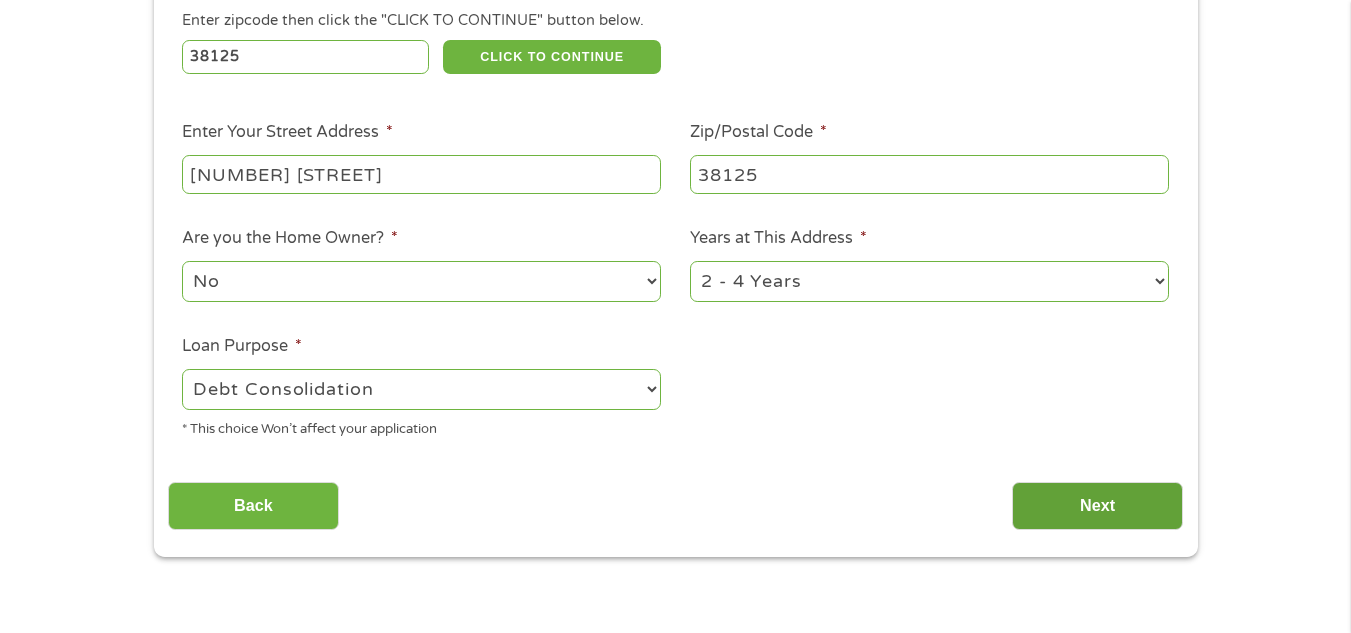 click on "Next" at bounding box center (1097, 506) 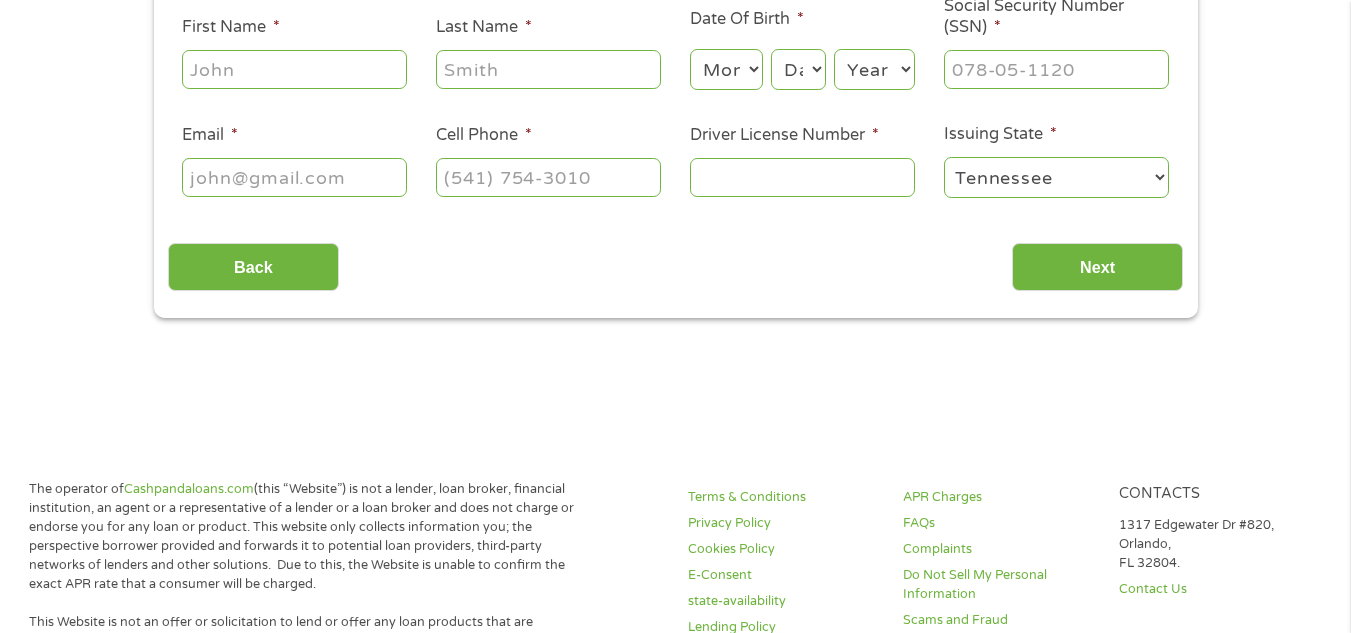 scroll, scrollTop: 8, scrollLeft: 8, axis: both 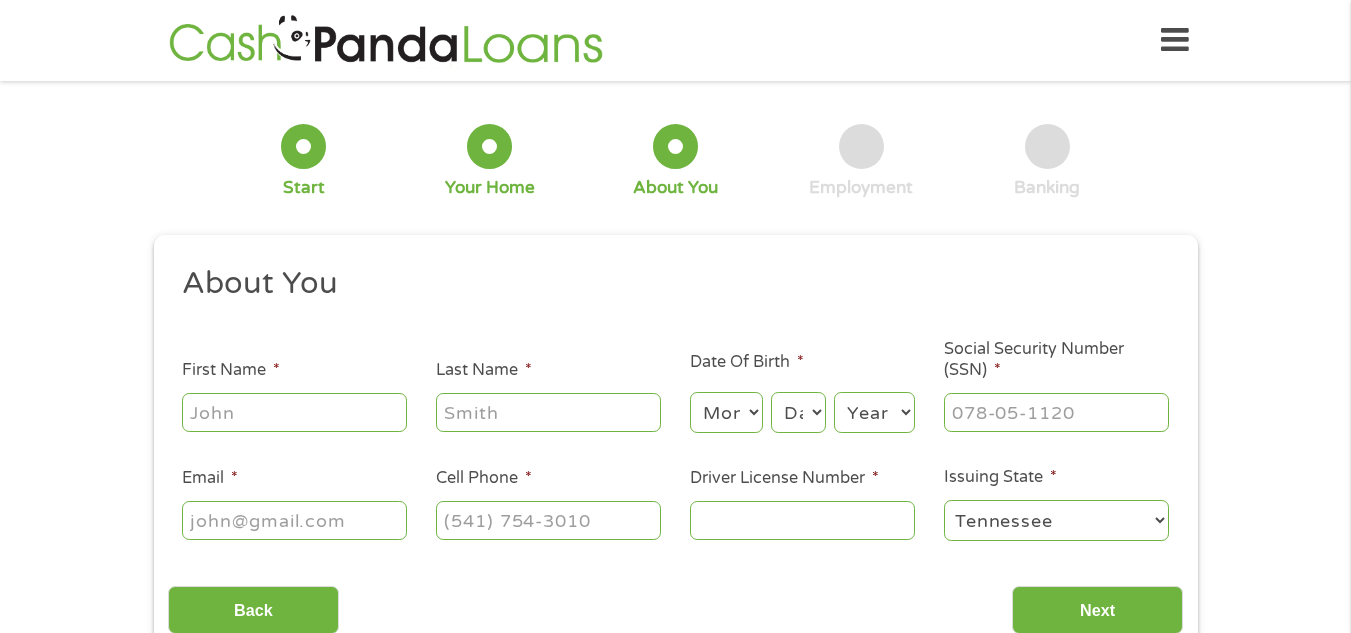 click on "First Name *" at bounding box center (294, 412) 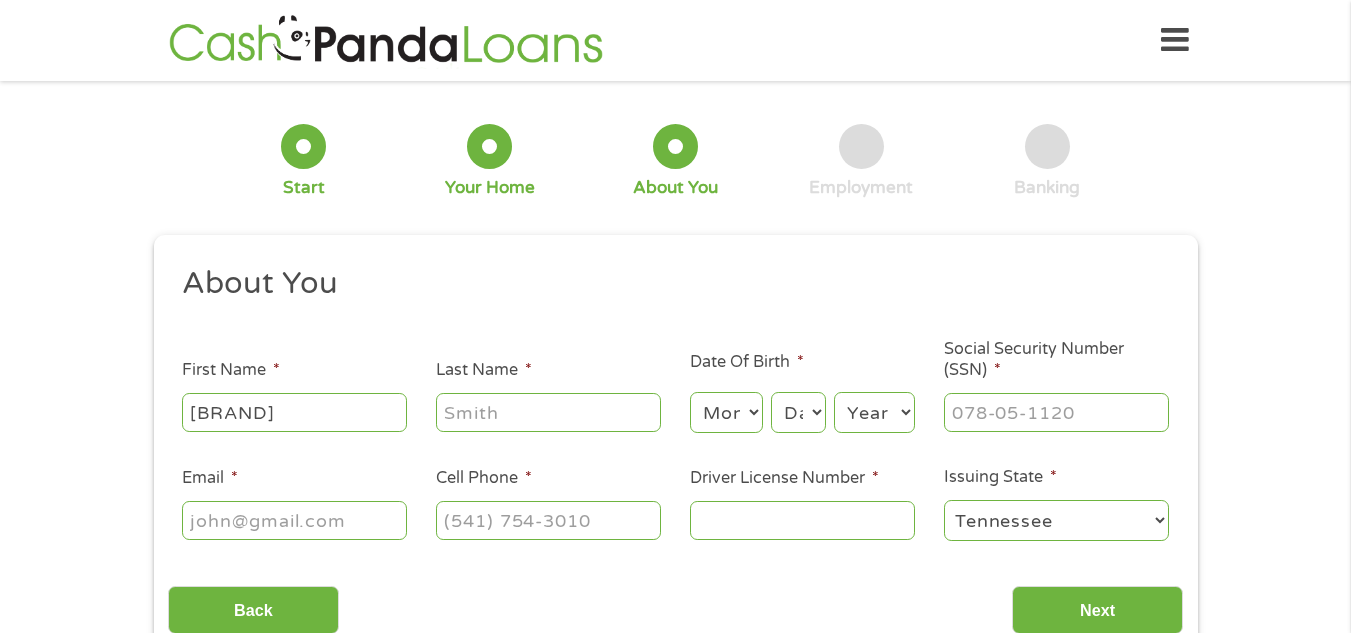 type on "[PRODUCT]" 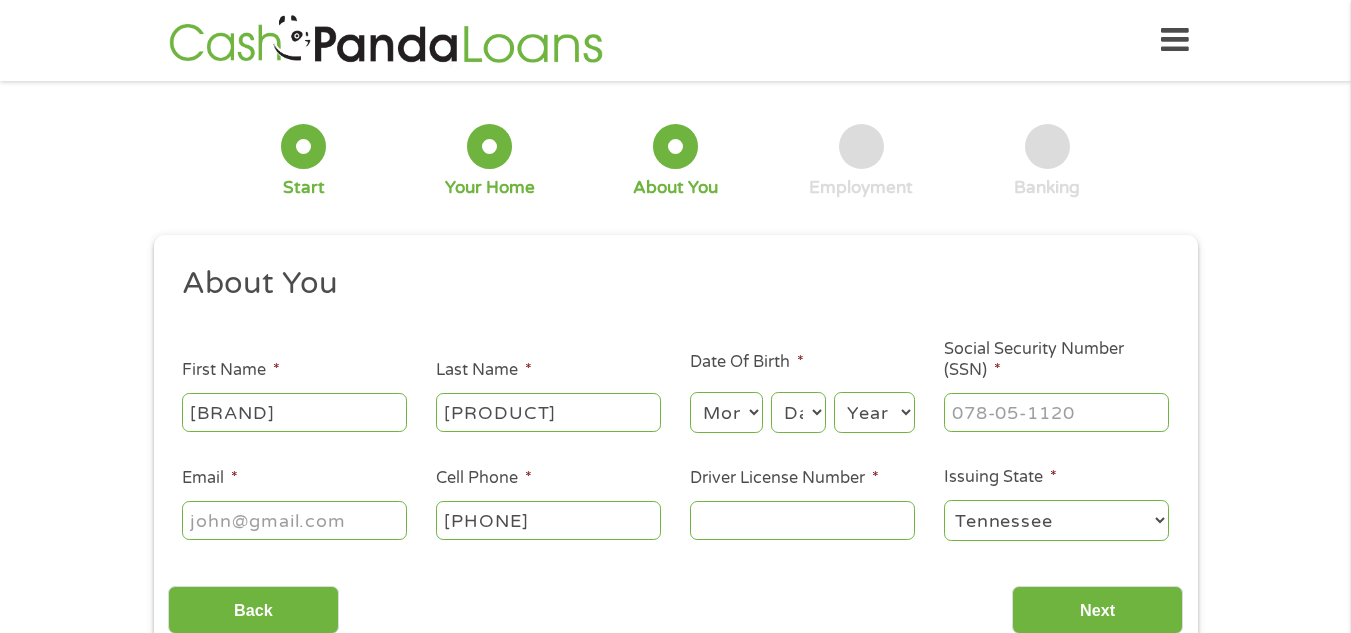 type on "[PHONE]" 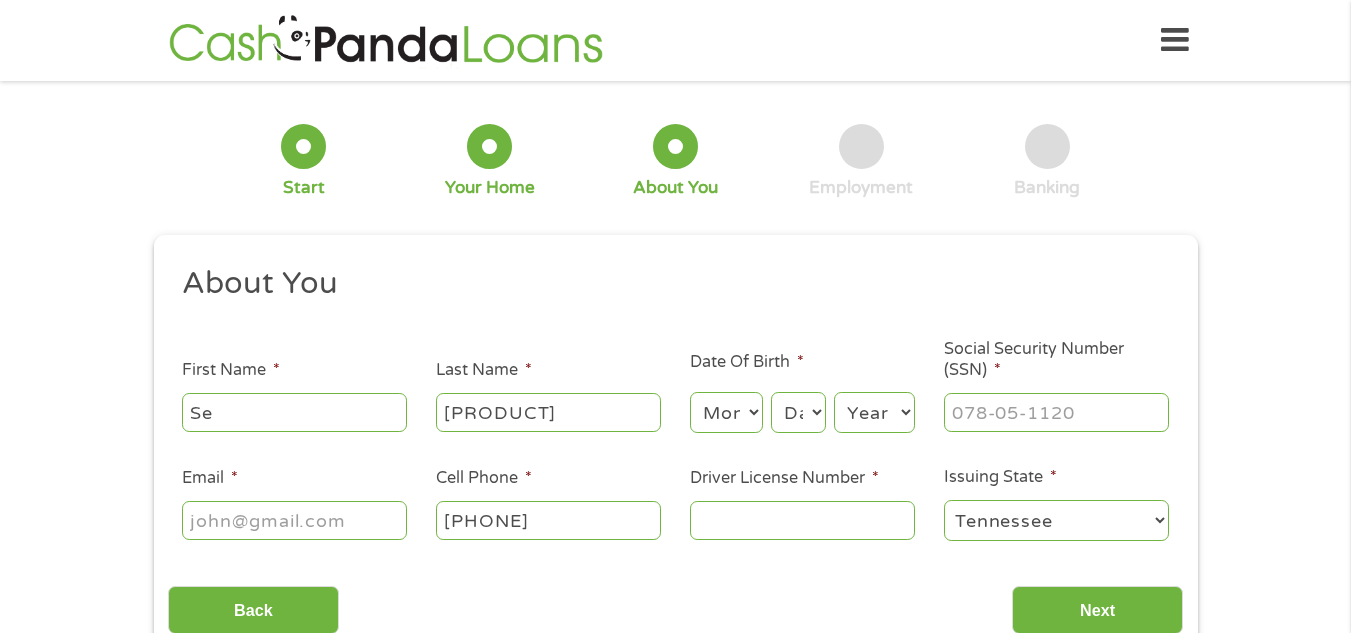 type on "S" 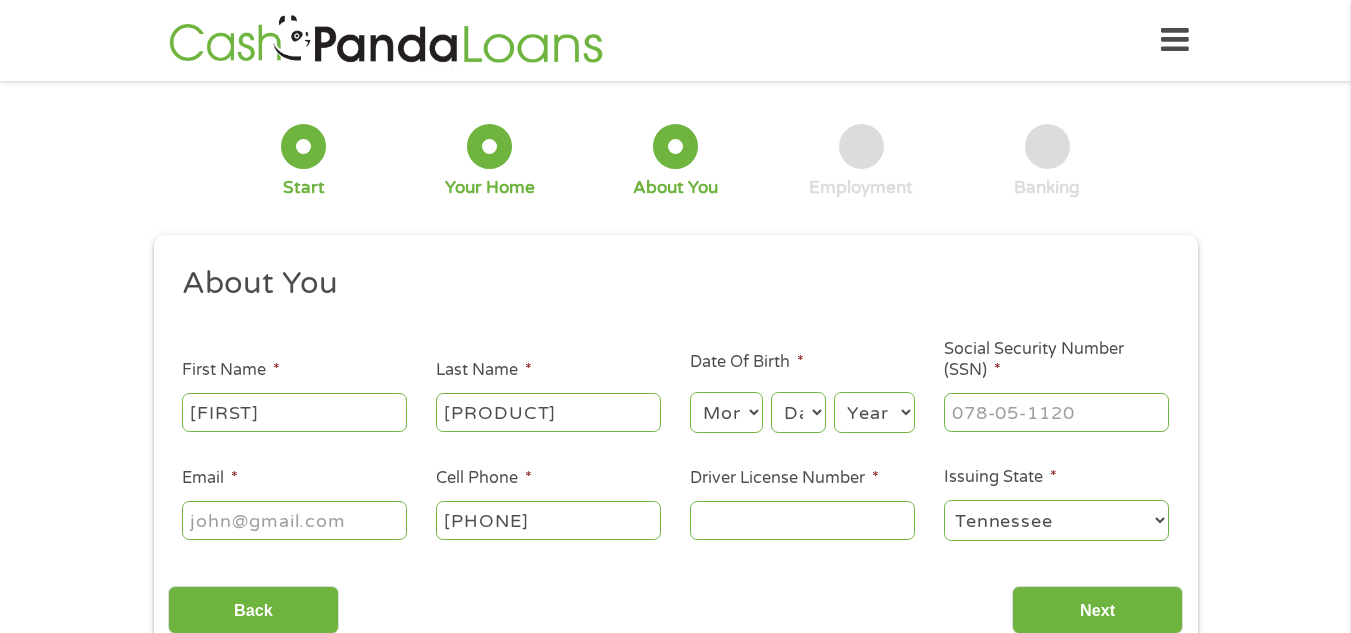 type on "[FIRST]" 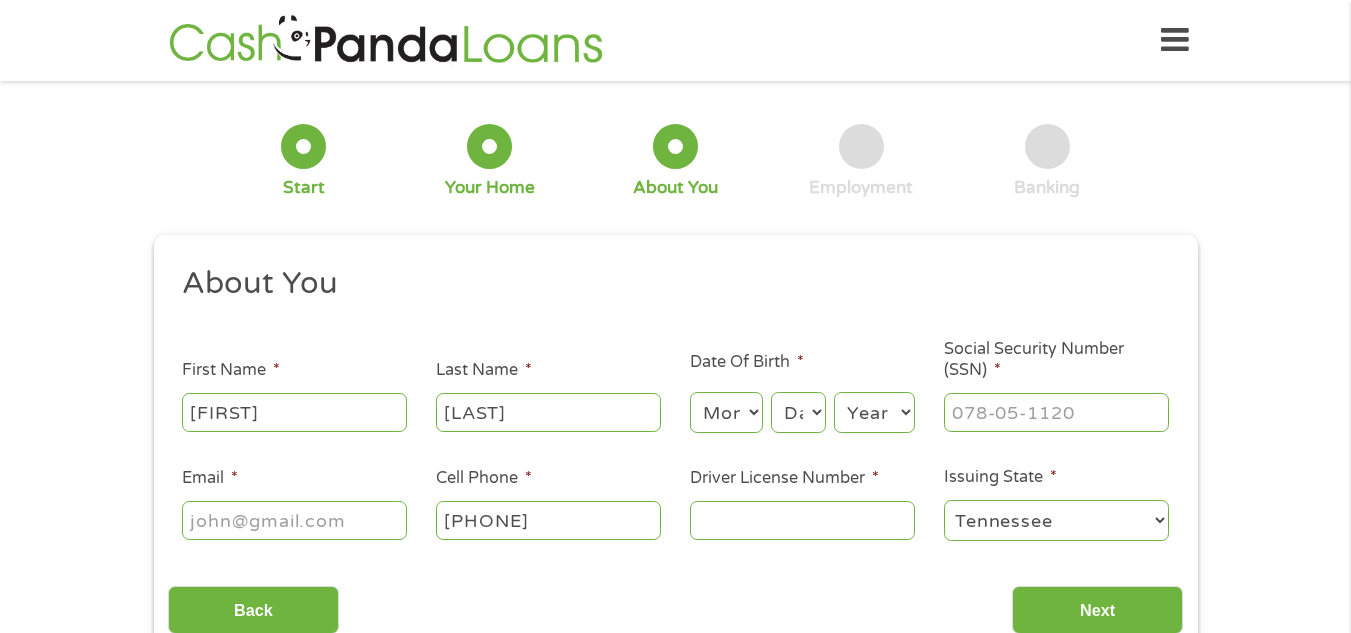 type on "[LAST]" 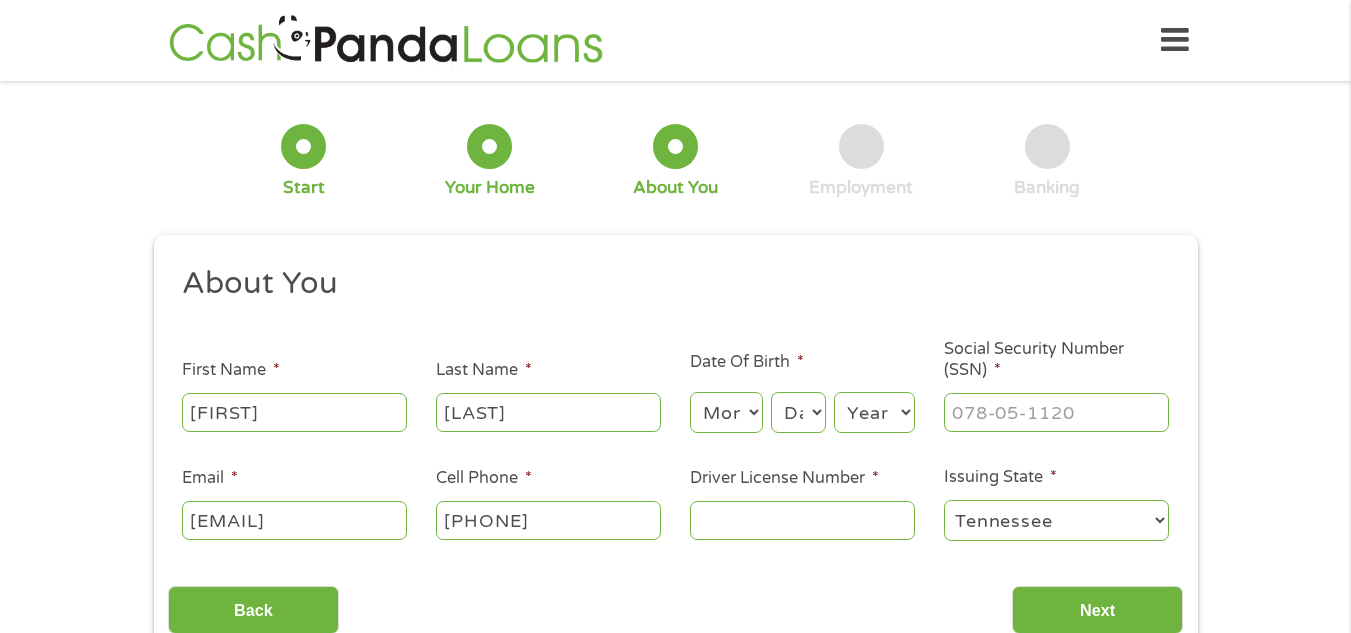 type on "[PHONE]" 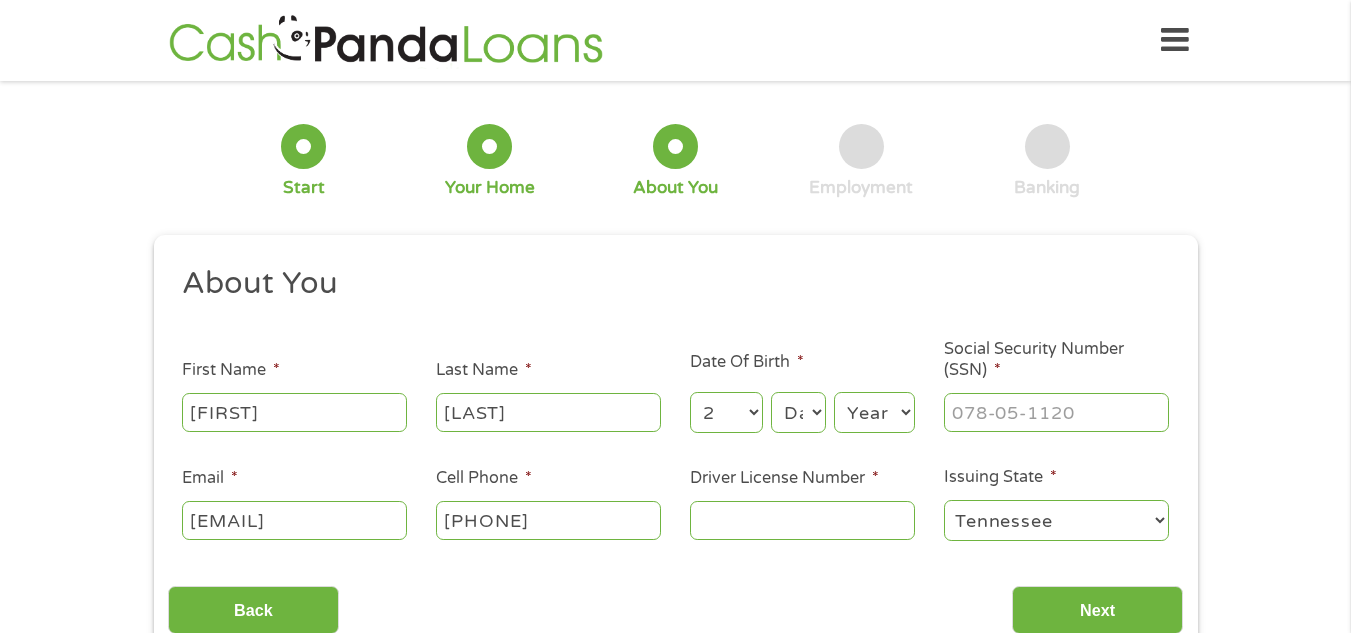click on "Month 1 2 3 4 5 6 7 8 9 10 11 12" at bounding box center (726, 412) 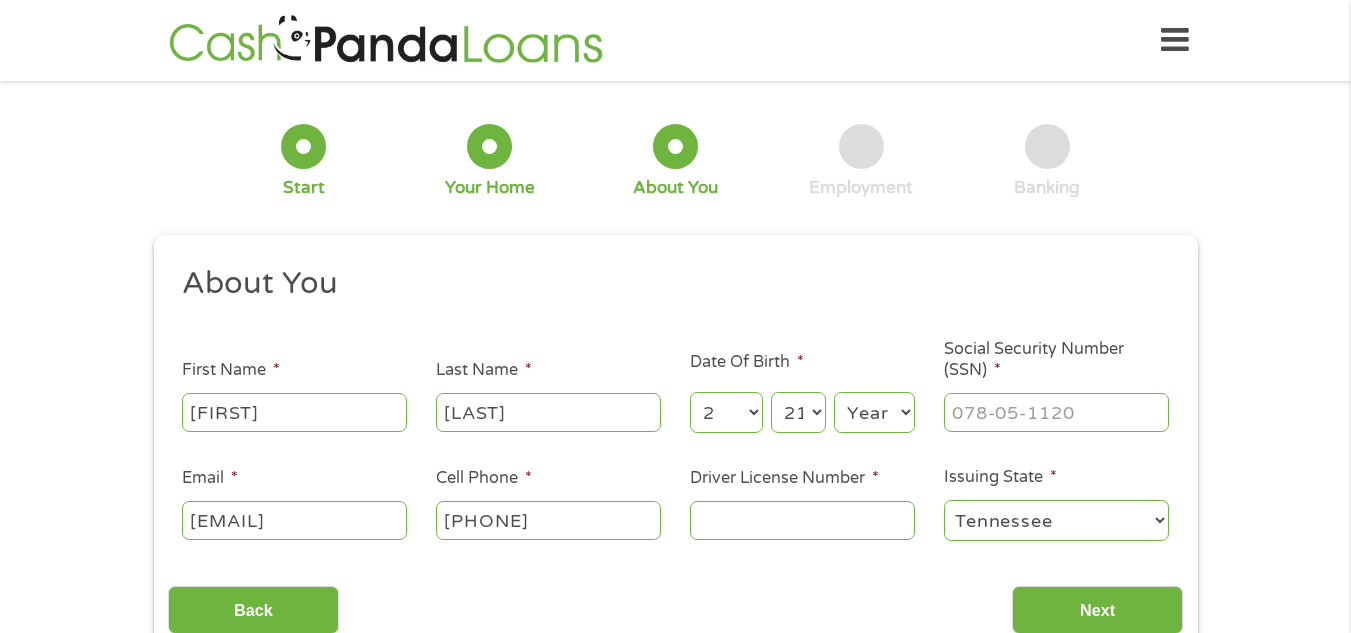 click on "Year 2007 2006 2005 2004 2003 2002 2001 2000 1999 1998 1997 1996 1995 1994 1993 1992 1991 1990 1989 1988 1987 1986 1985 1984 1983 1982 1981 1980 1979 1978 1977 1976 1975 1974 1973 1972 1971 1970 1969 1968 1967 1966 1965 1964 1963 1962 1961 1960 1959 1958 1957 1956 1955 1954 1953 1952 1951 1950 1949 1948 1947 1946 1945 1944 1943 1942 1941 1940 1939 1938 1937 1936 1935 1934 1933 1932 1931 1930 1929 1928 1927 1926 1925 1924 1923 1922 1921 1920" at bounding box center (874, 412) 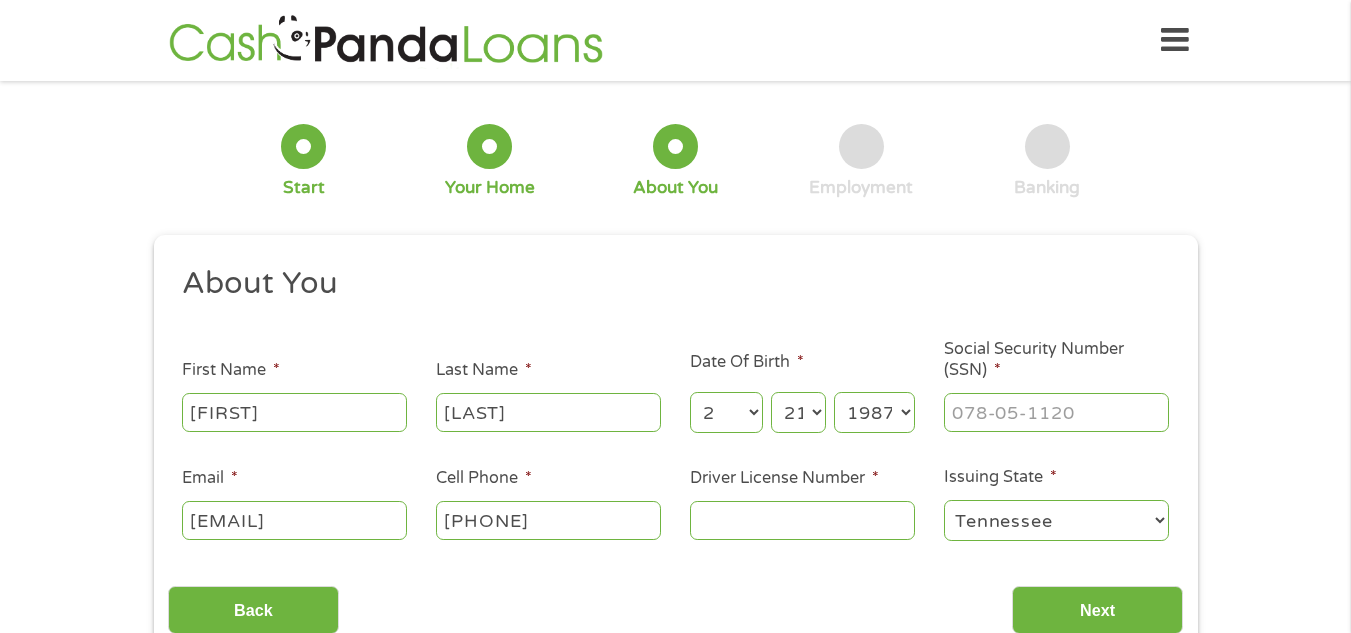 click on "Year 2007 2006 2005 2004 2003 2002 2001 2000 1999 1998 1997 1996 1995 1994 1993 1992 1991 1990 1989 1988 1987 1986 1985 1984 1983 1982 1981 1980 1979 1978 1977 1976 1975 1974 1973 1972 1971 1970 1969 1968 1967 1966 1965 1964 1963 1962 1961 1960 1959 1958 1957 1956 1955 1954 1953 1952 1951 1950 1949 1948 1947 1946 1945 1944 1943 1942 1941 1940 1939 1938 1937 1936 1935 1934 1933 1932 1931 1930 1929 1928 1927 1926 1925 1924 1923 1922 1921 1920" at bounding box center (874, 412) 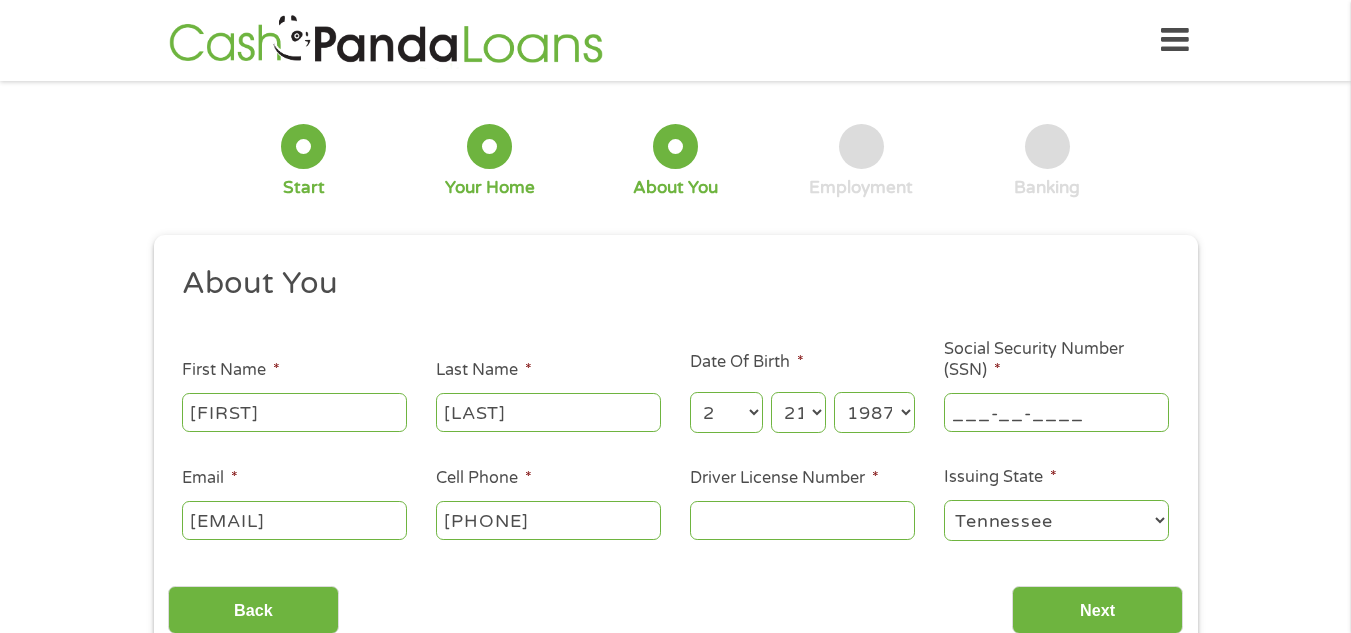 click on "___-__-____" at bounding box center [1056, 412] 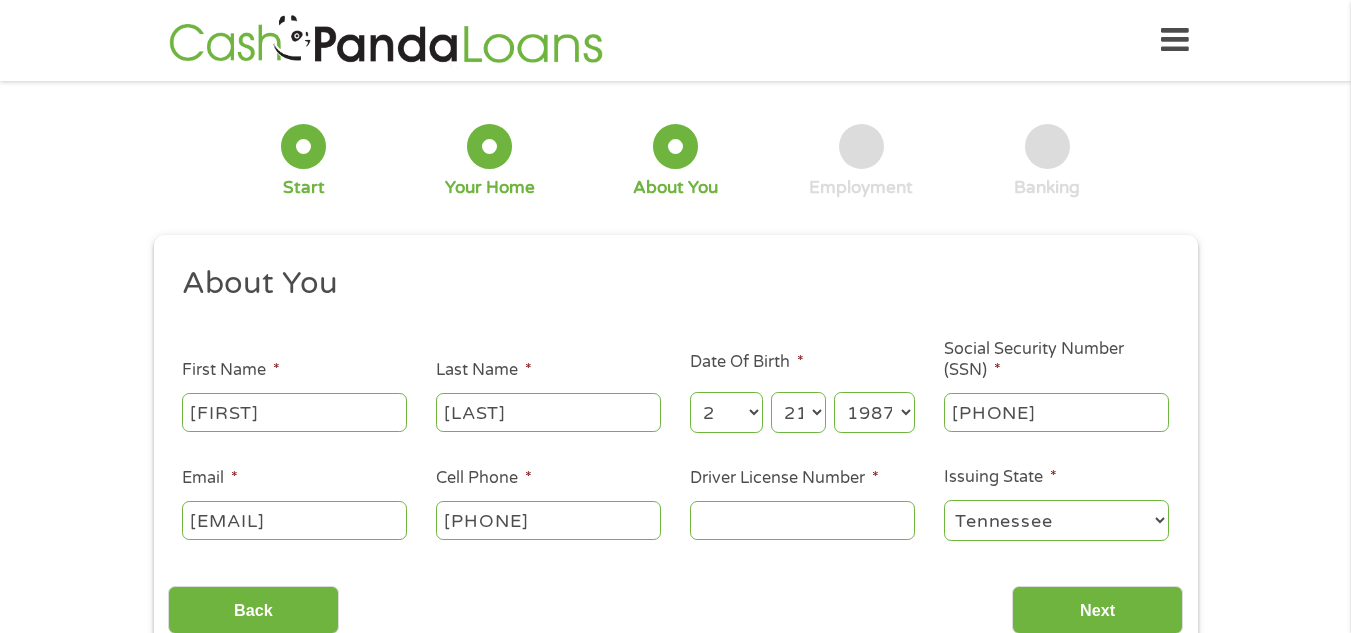 type on "[SSN]" 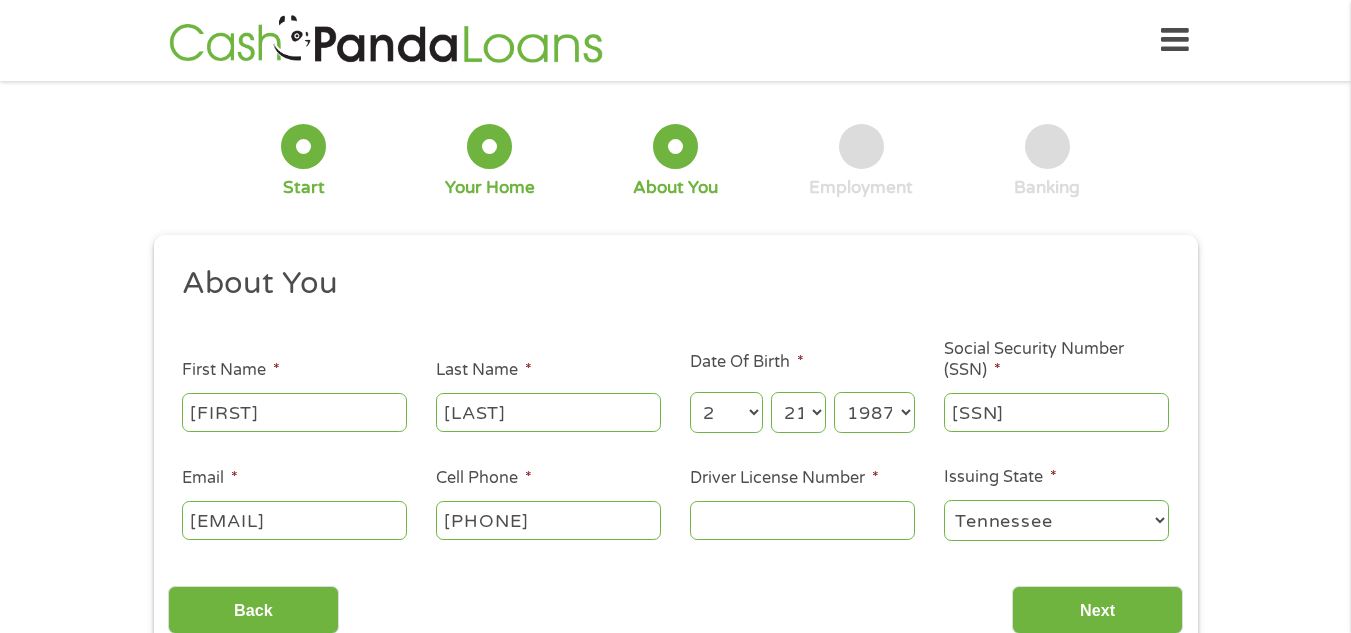click on "Driver License Number *" at bounding box center [802, 520] 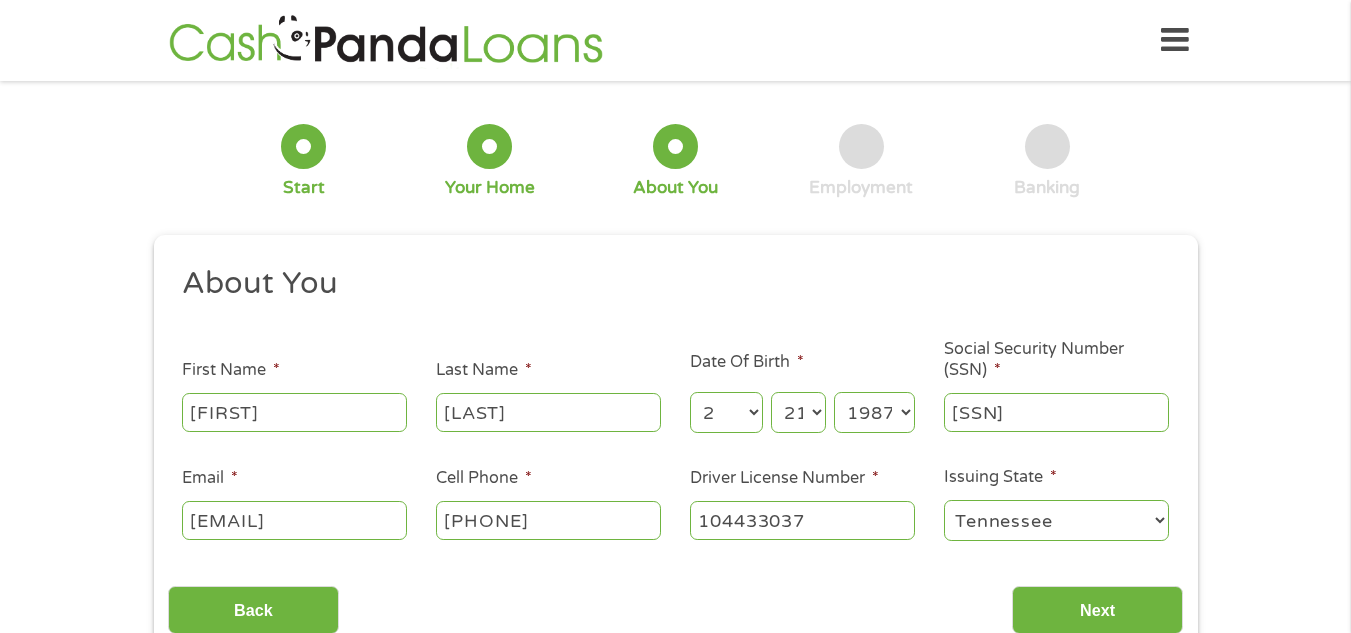 click on "104433037" at bounding box center [802, 520] 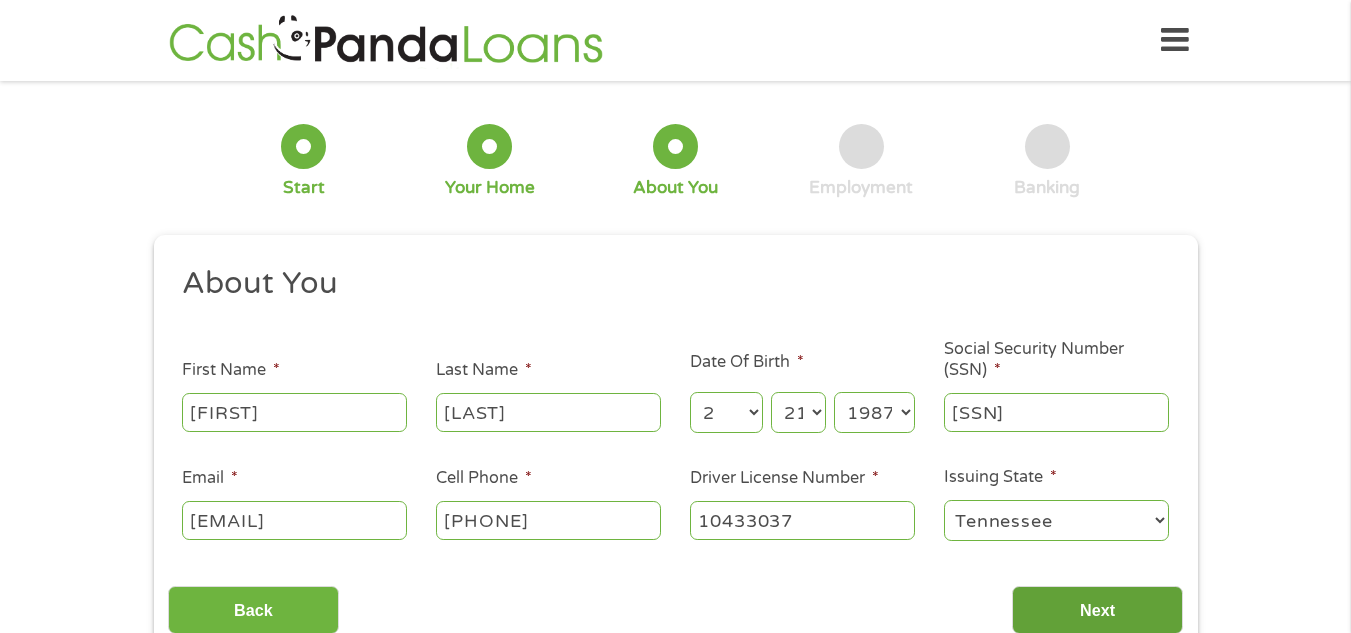 type on "10433037" 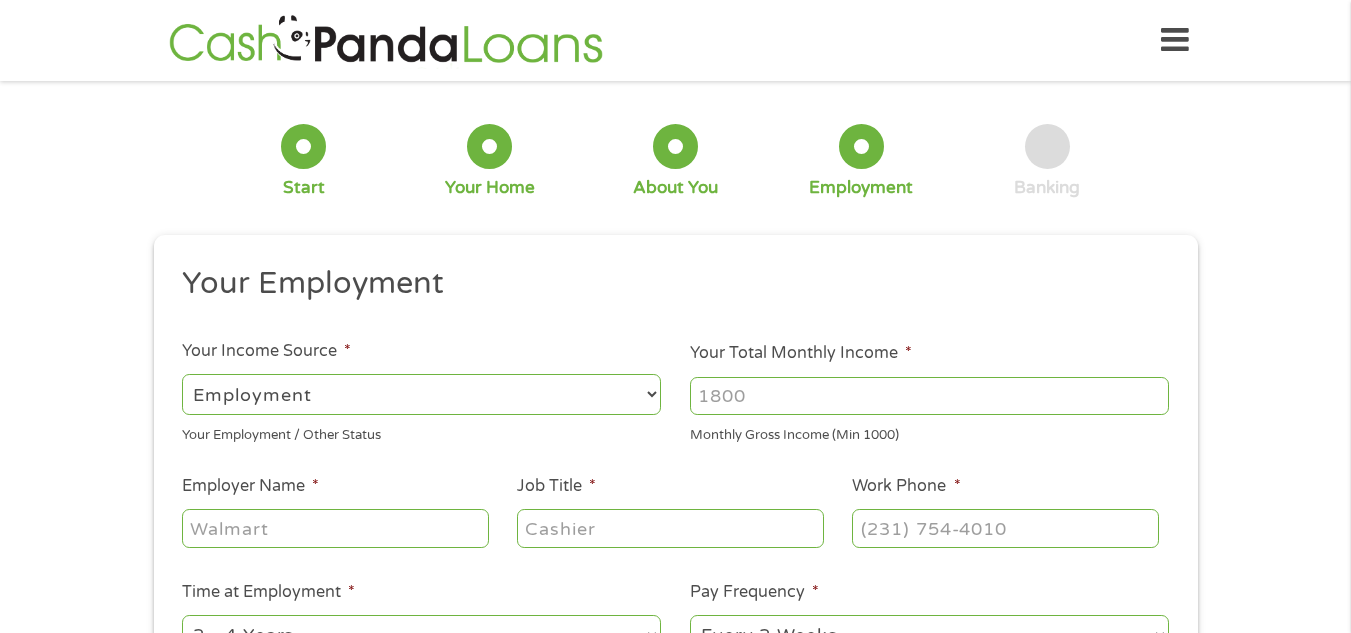 scroll, scrollTop: 8, scrollLeft: 8, axis: both 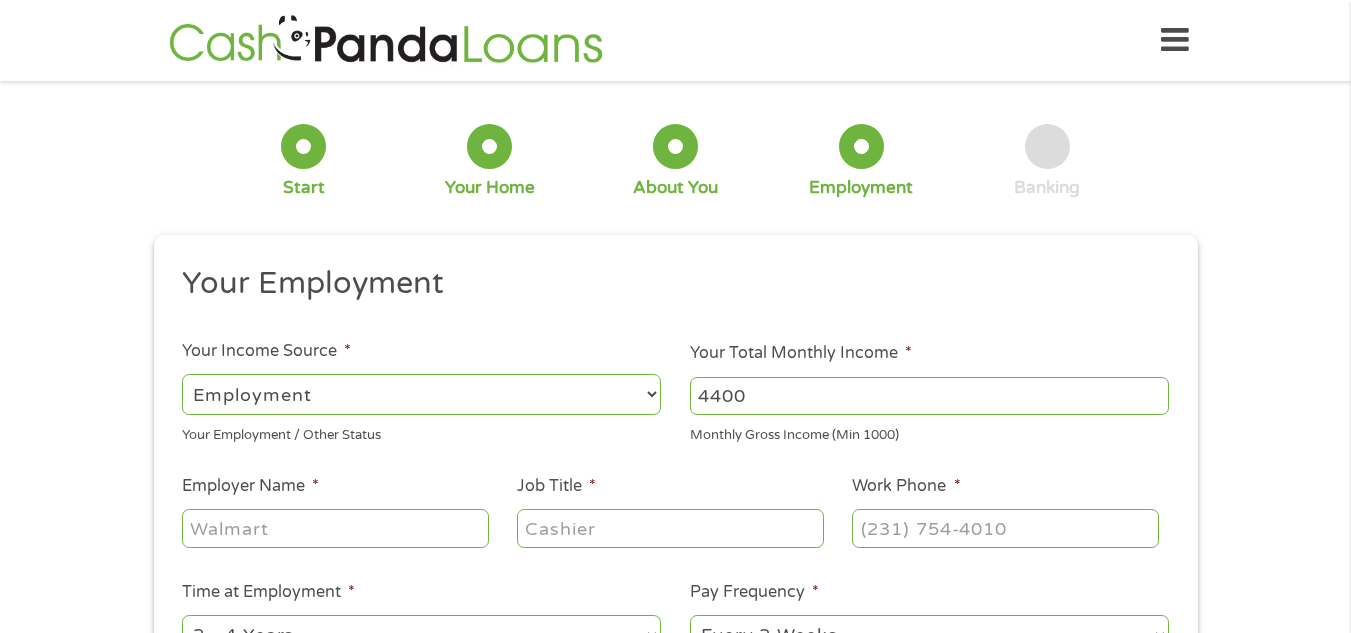 type on "4400" 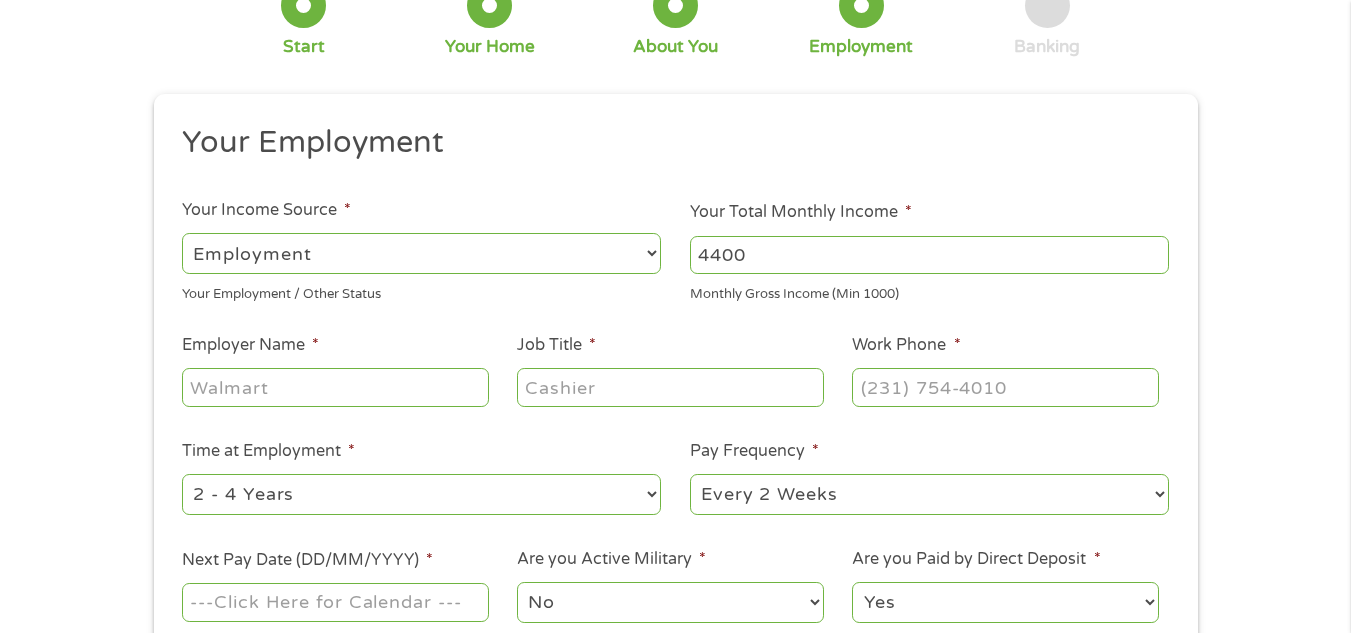 click on "Employer Name *" at bounding box center (335, 387) 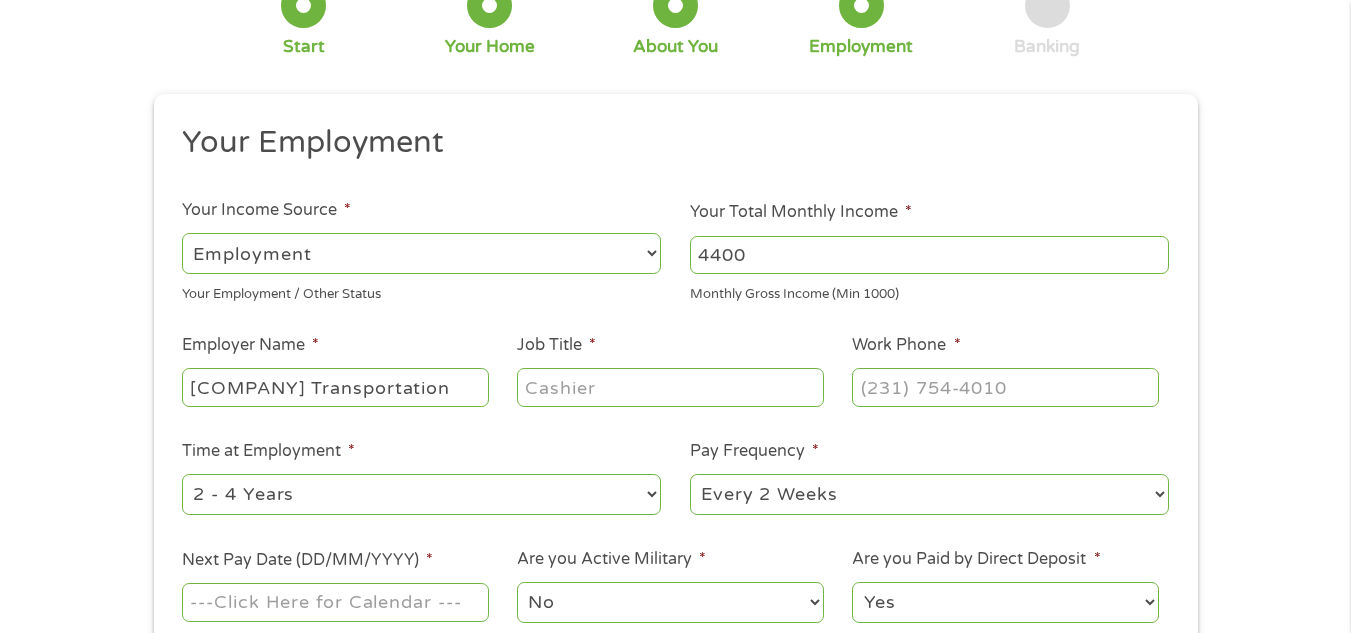 type on "[COMPANY] Transportation" 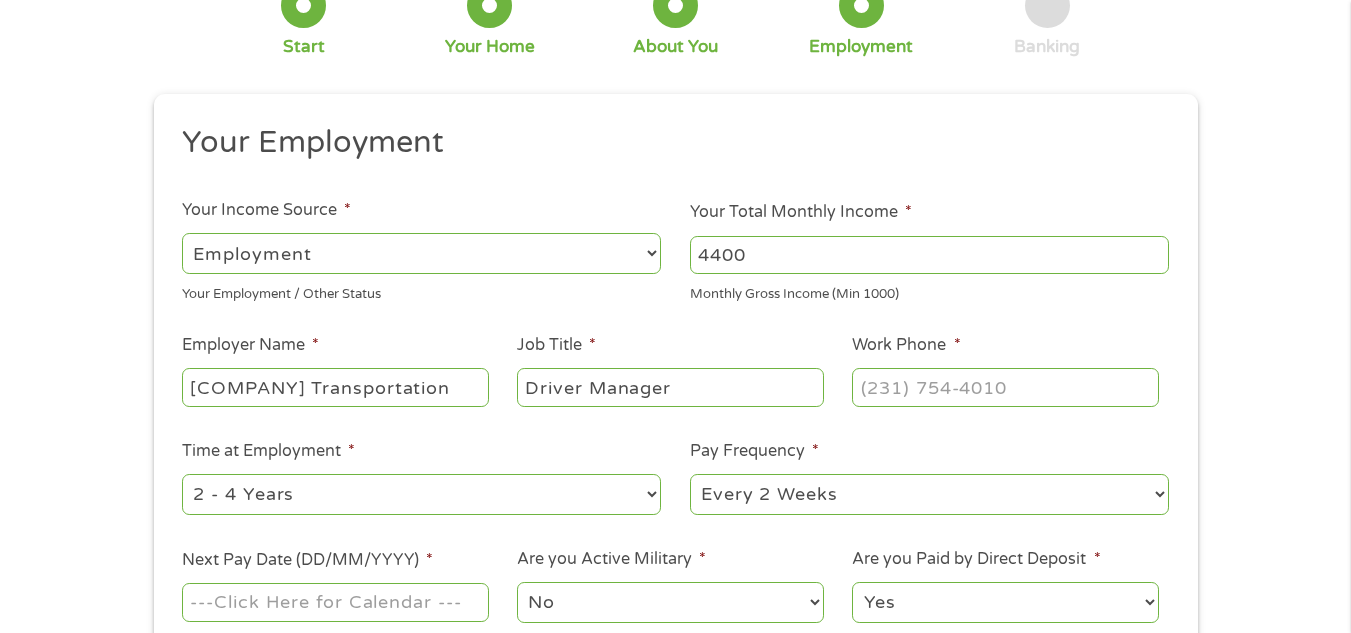 type on "Driver Manager" 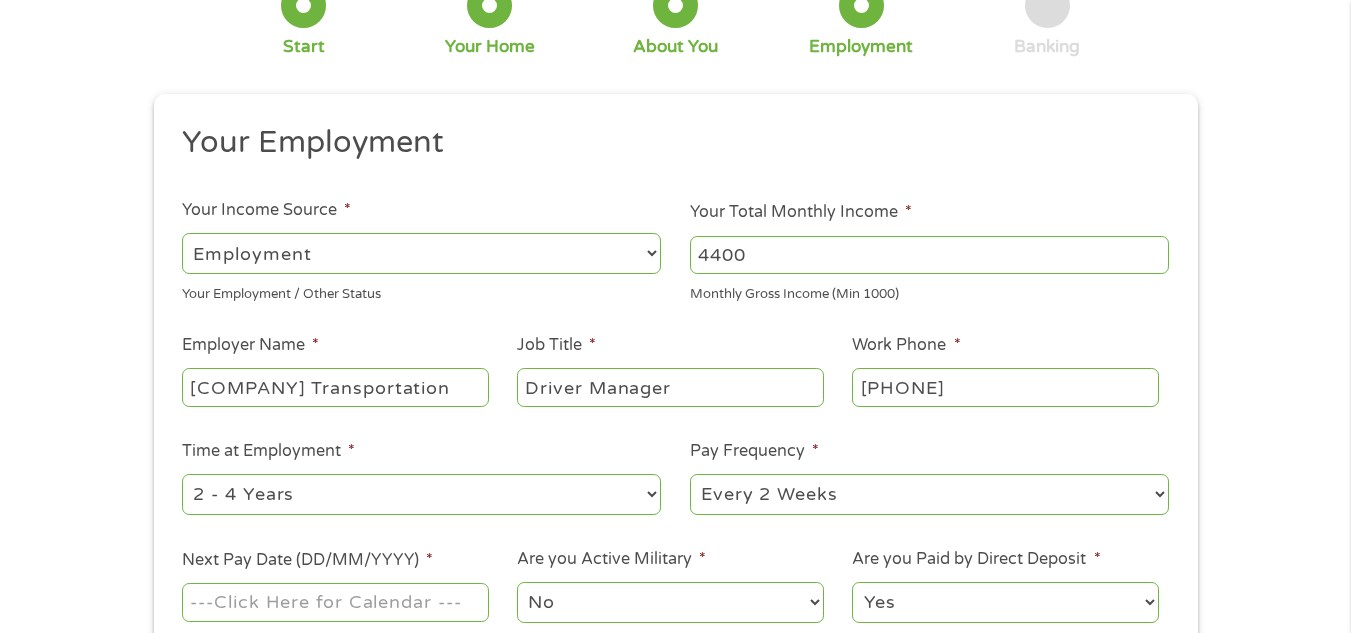 type on "[PHONE]" 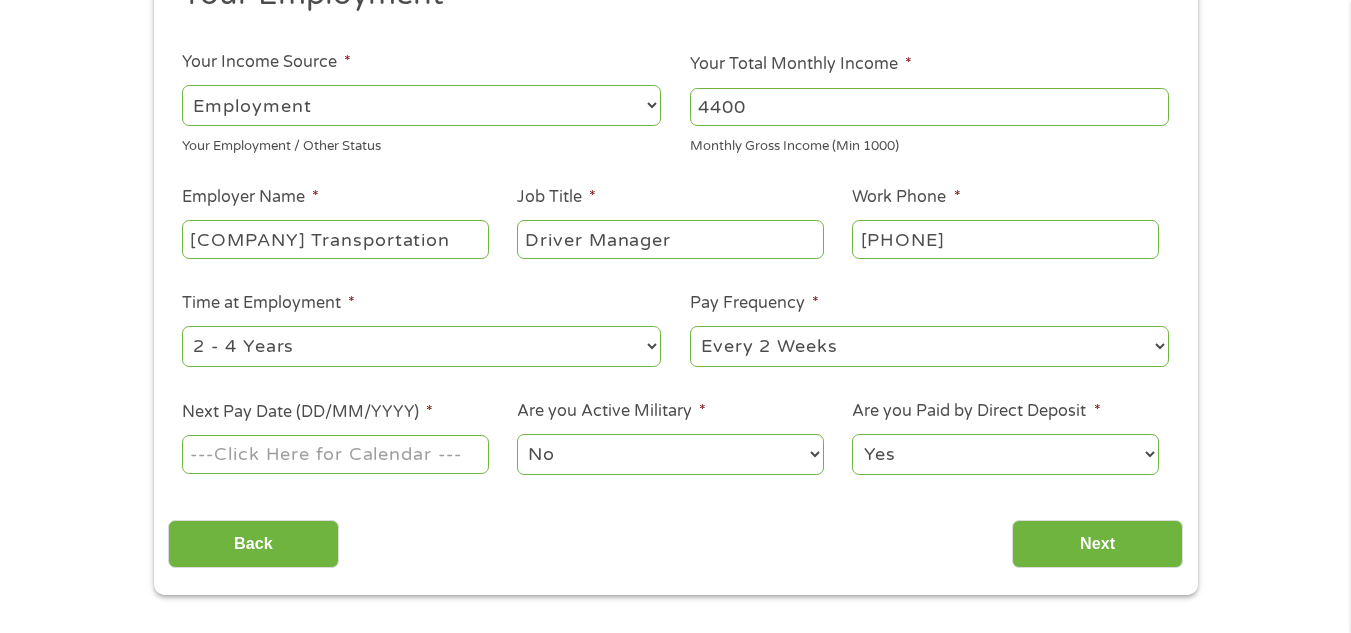 scroll, scrollTop: 331, scrollLeft: 0, axis: vertical 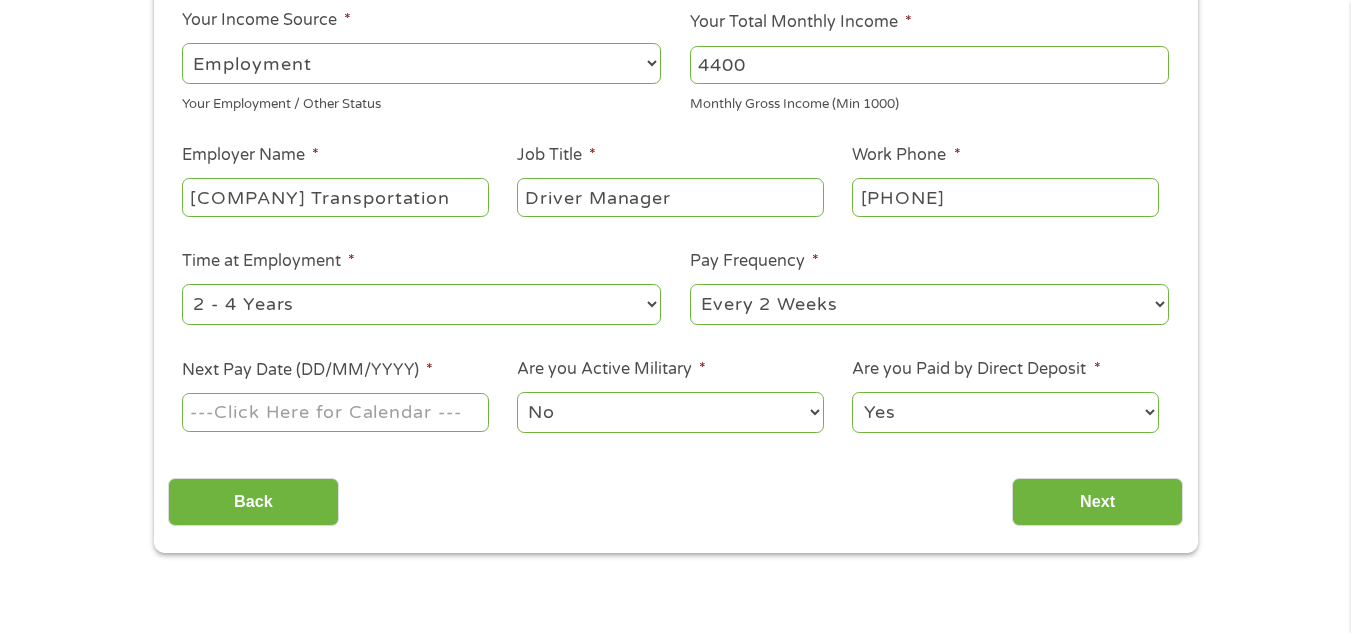 click at bounding box center (335, 413) 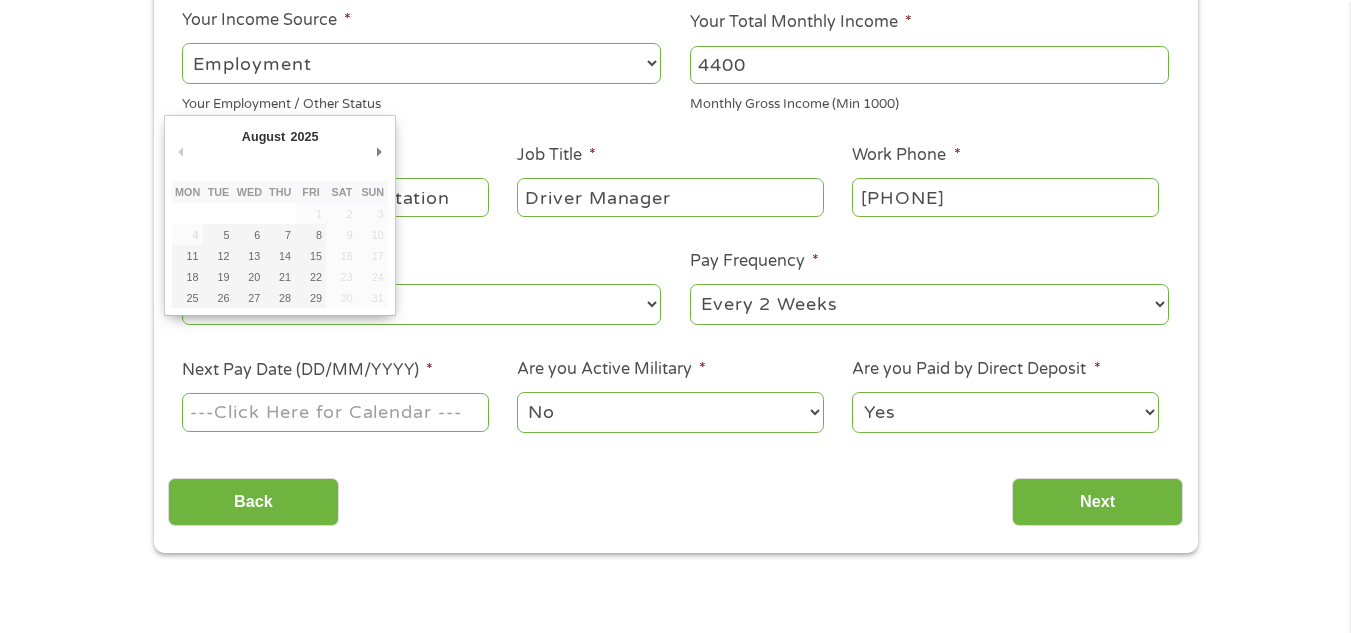 click on "Next Pay Date (DD/MM/YYYY) *" at bounding box center [335, 412] 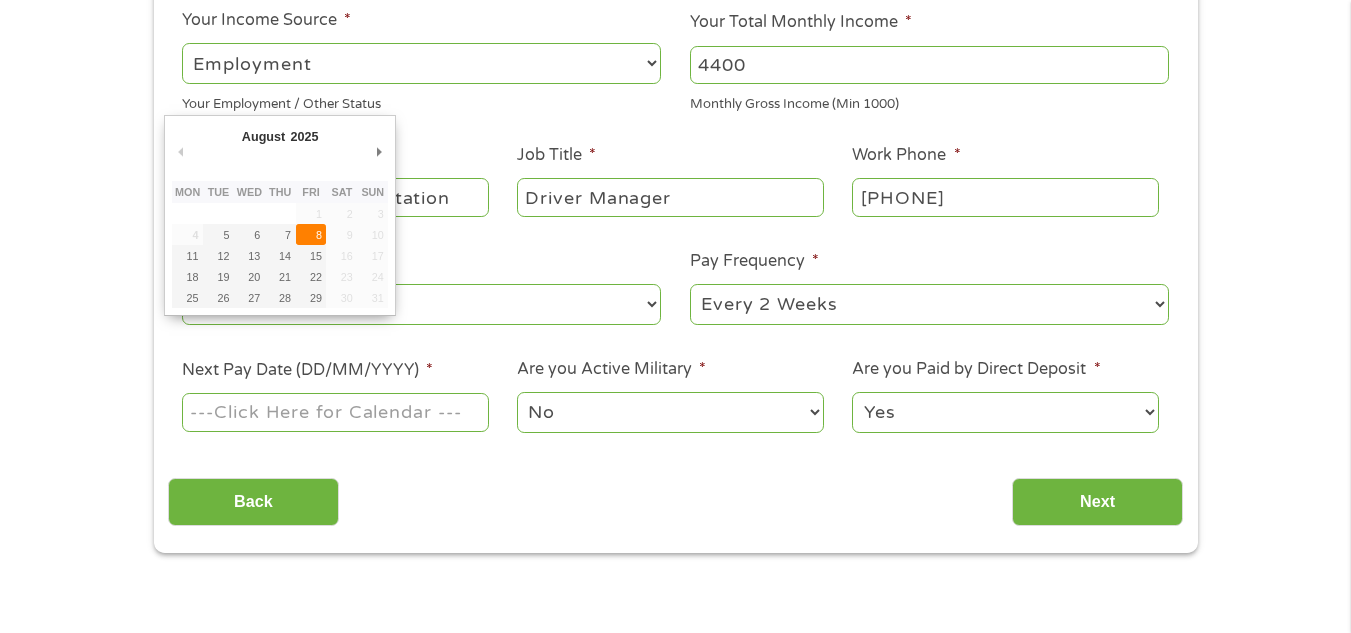 type on "08/08/2025" 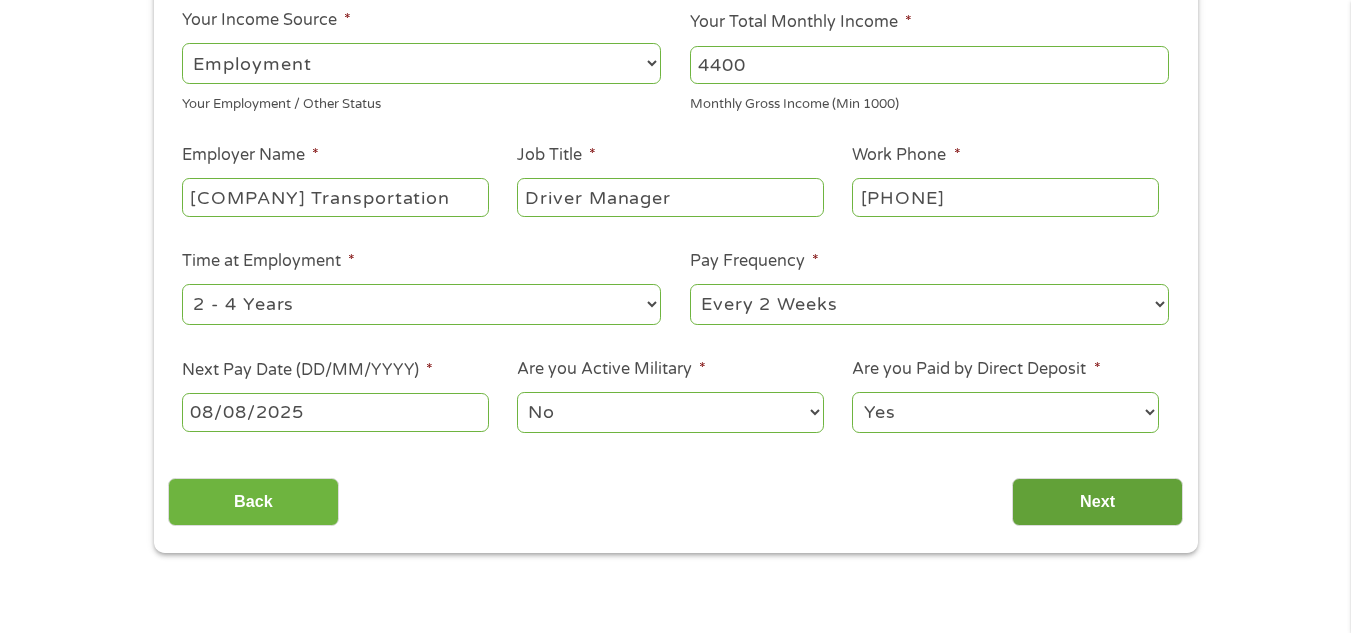 click on "Next" at bounding box center (1097, 502) 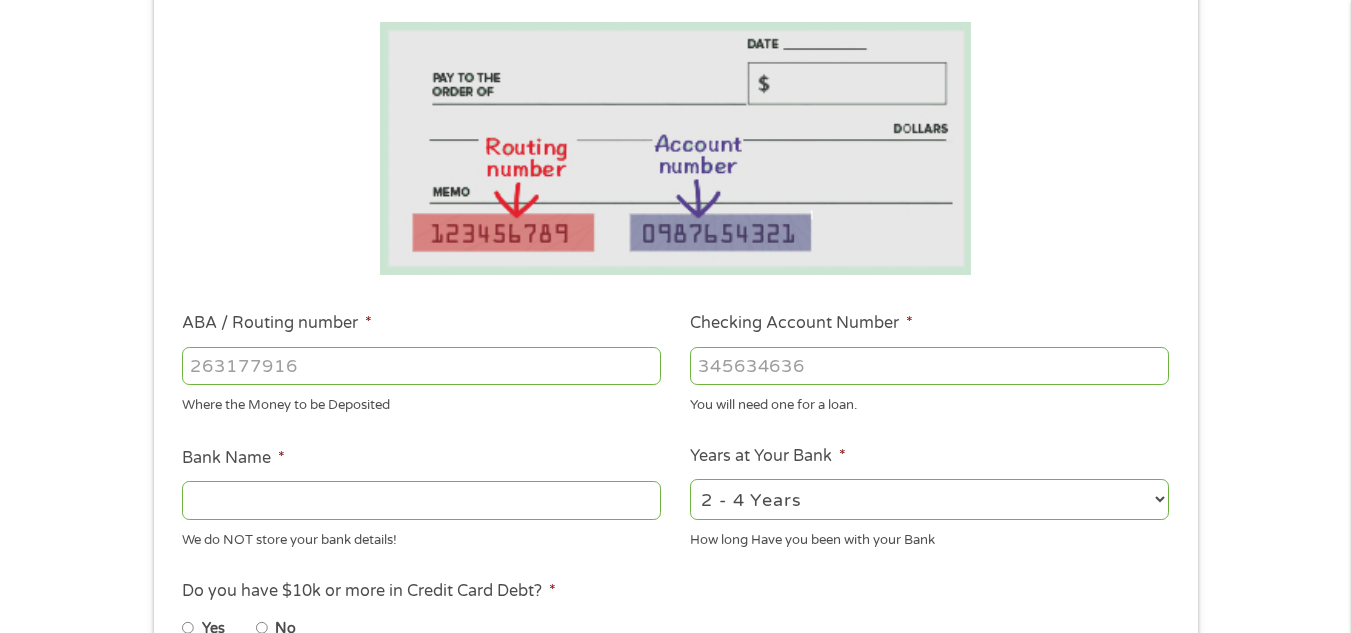 scroll, scrollTop: 8, scrollLeft: 8, axis: both 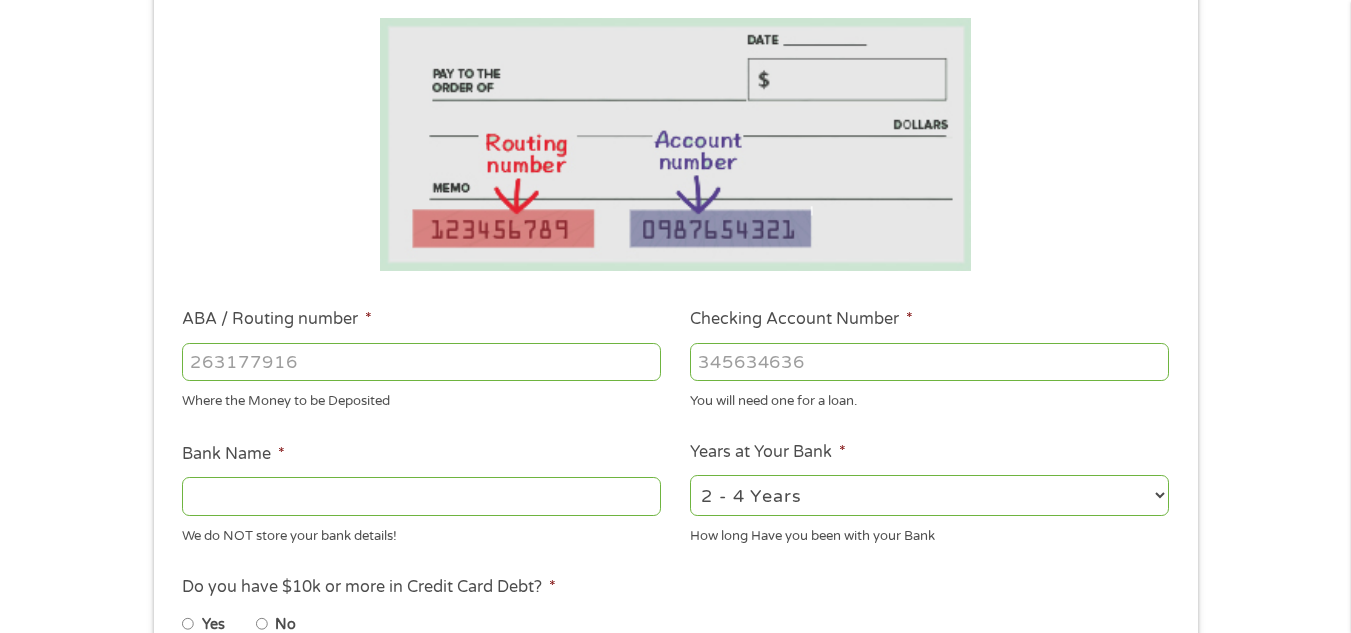 click on "ABA / Routing number *" at bounding box center (421, 362) 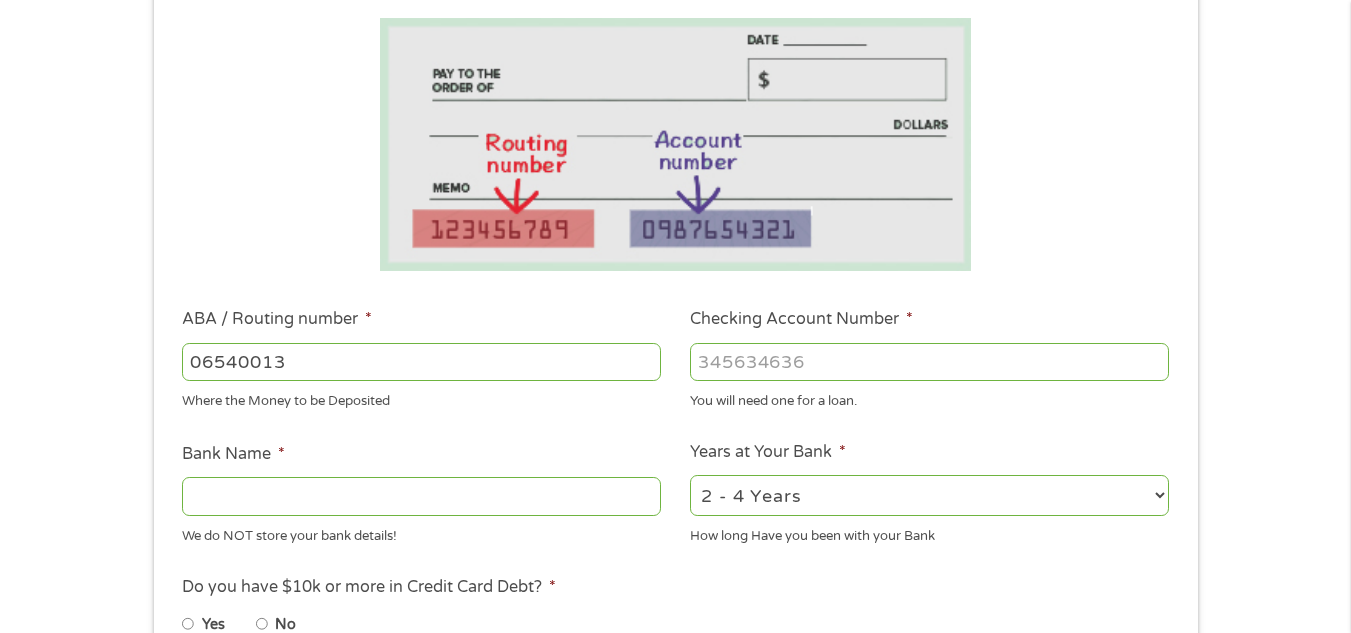 type on "065400137" 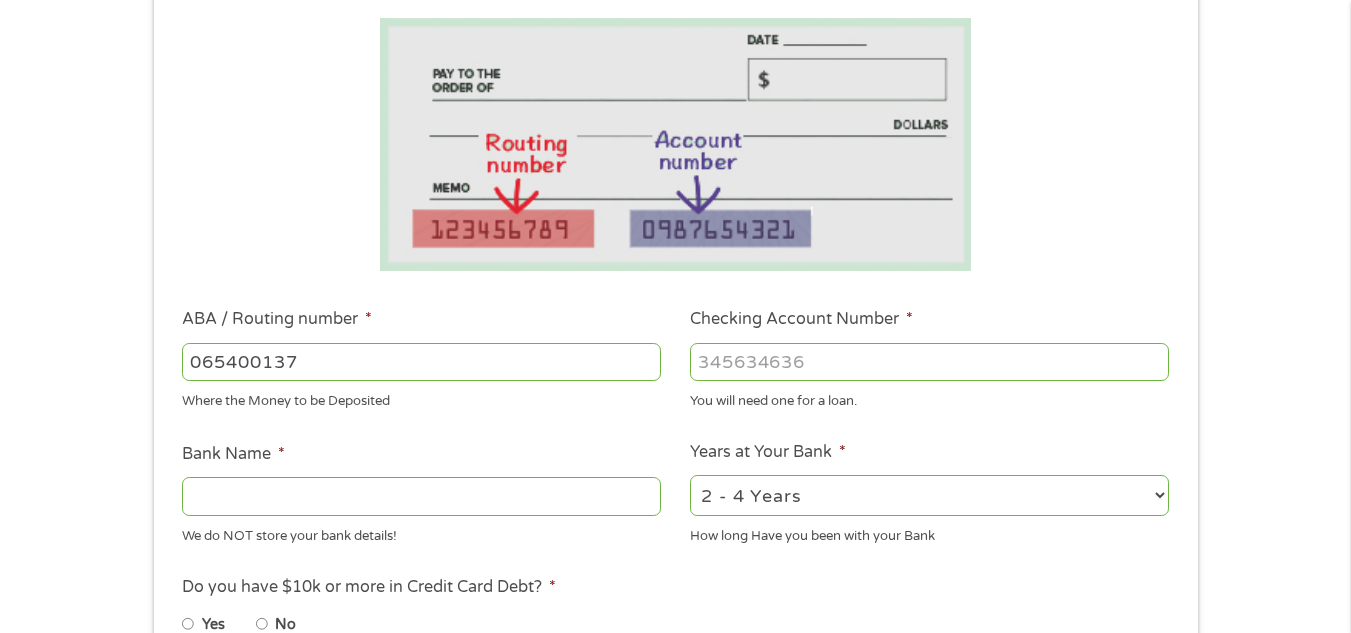 type on "JPMORGAN CHASE BANK NA" 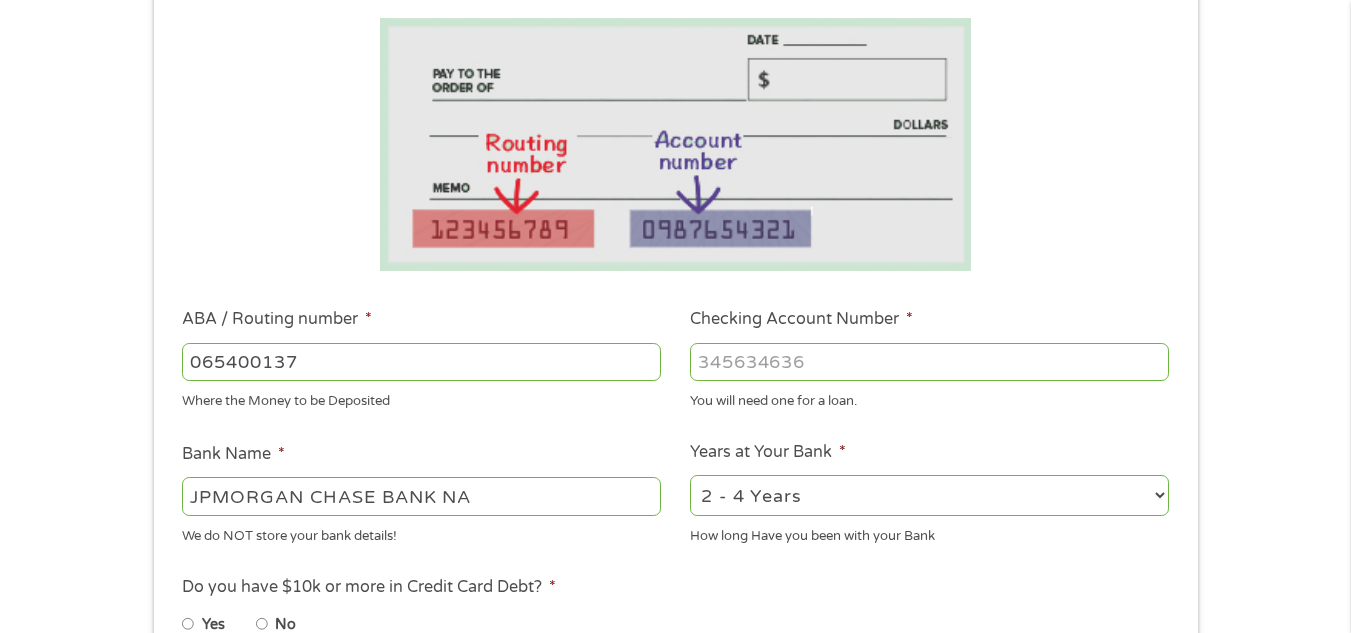 type on "065400137" 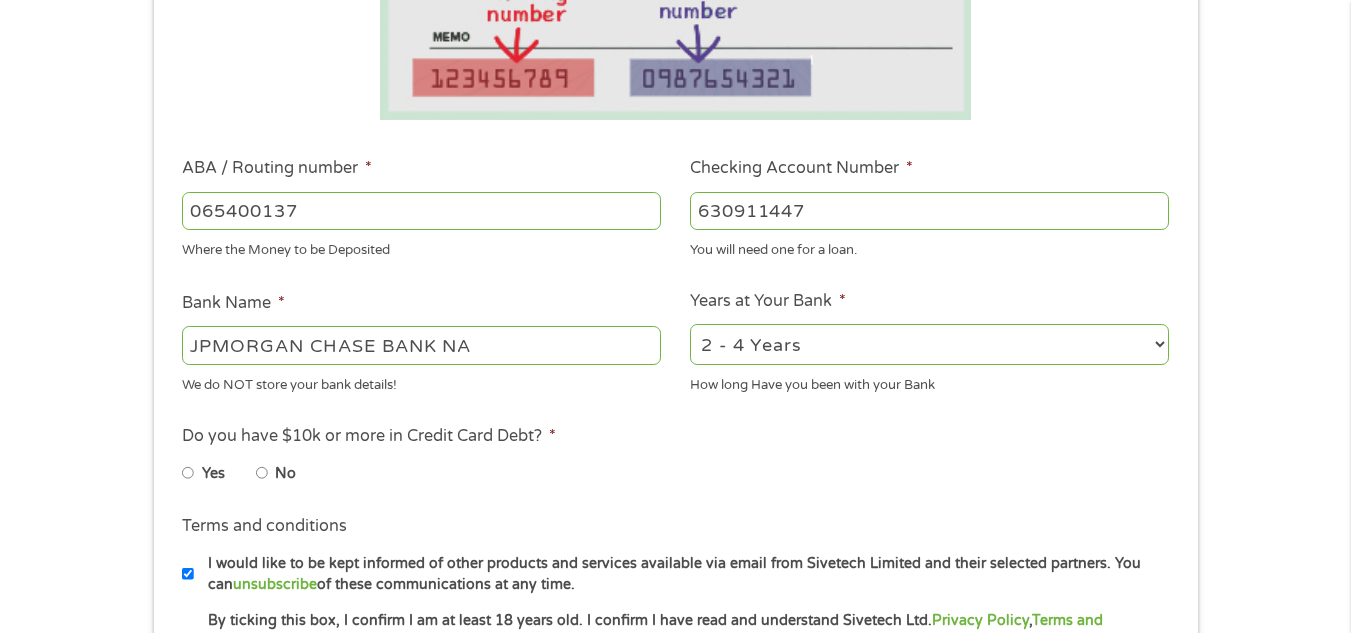 scroll, scrollTop: 488, scrollLeft: 0, axis: vertical 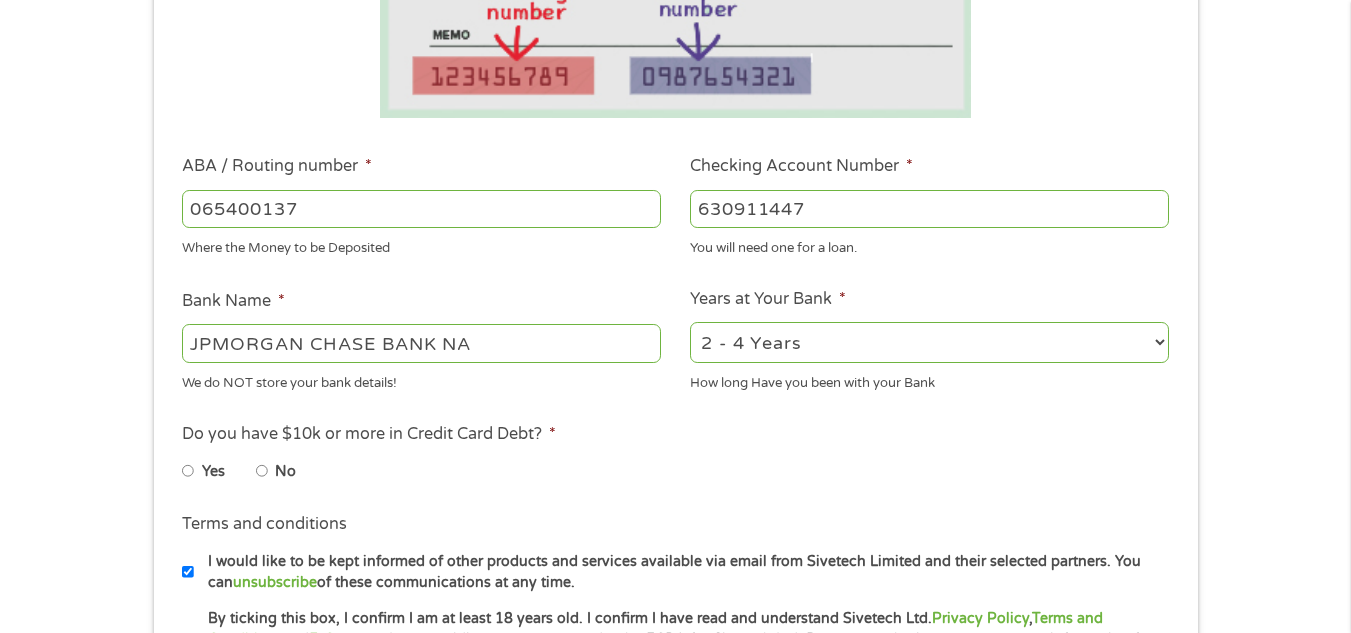type on "630911447" 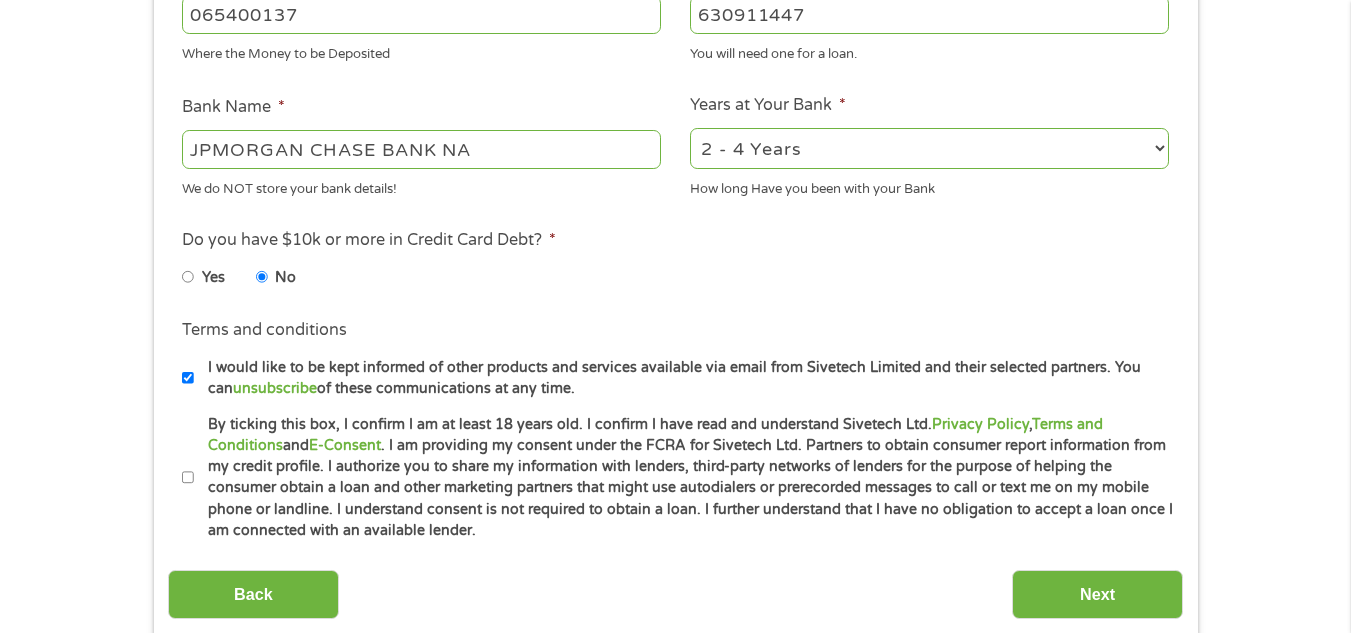 scroll, scrollTop: 687, scrollLeft: 0, axis: vertical 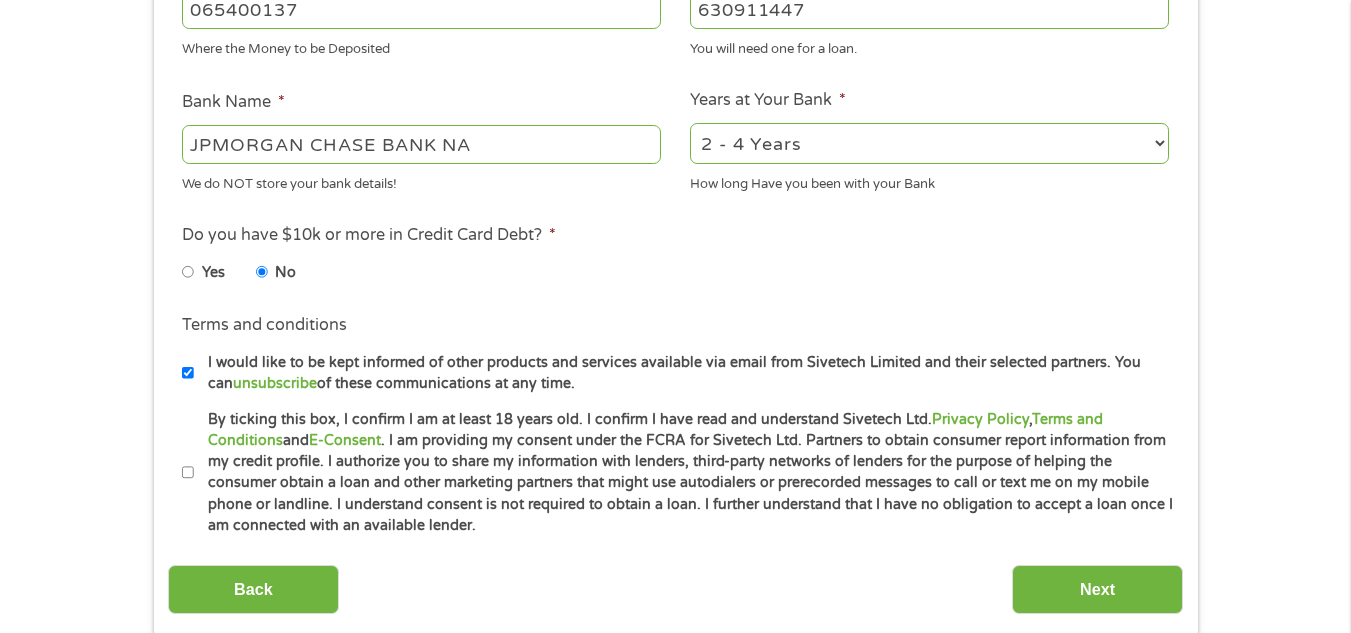 click on "By ticking this box, I confirm I am at least 18 years old. I confirm I have read and understand Sivetech Ltd.  Privacy Policy ,  Terms and Conditions  and  E-Consent . I am providing my consent under the FCRA for Sivetech Ltd. Partners to obtain consumer report information from my credit profile. I authorize you to share my information with lenders, third-party networks of lenders for the purpose of helping the consumer obtain a loan and other marketing partners that might use autodialers or prerecorded messages to call or text me on my mobile phone or landline. I understand consent is not required to obtain a loan. I further understand that I have no obligation to accept a loan once I am connected with an available lender." at bounding box center [188, 473] 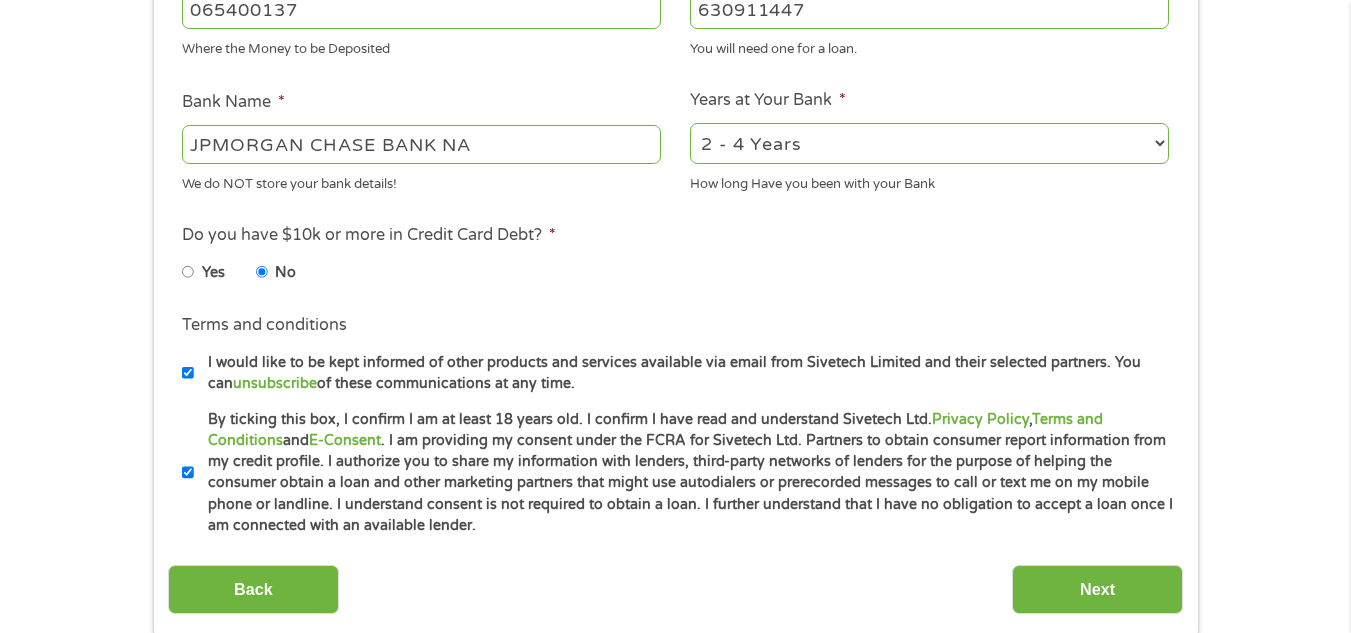 click on "Next" at bounding box center (1097, 589) 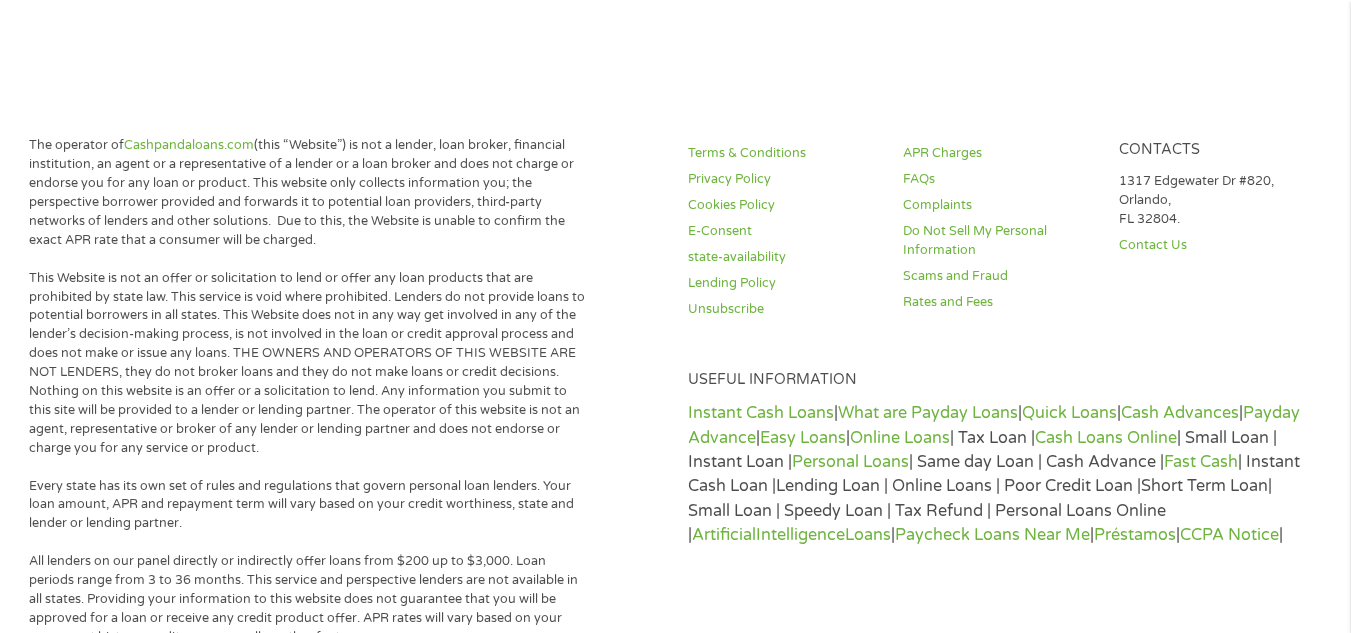 scroll, scrollTop: 8, scrollLeft: 8, axis: both 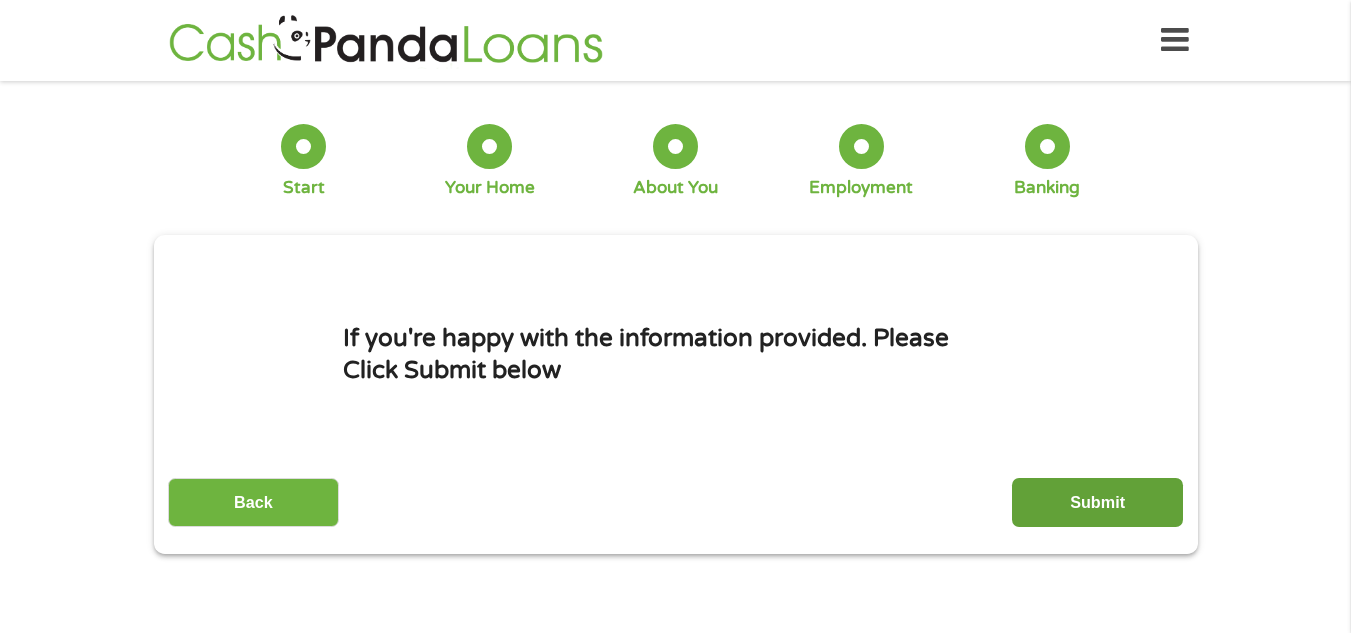 click on "Submit" at bounding box center [1097, 502] 